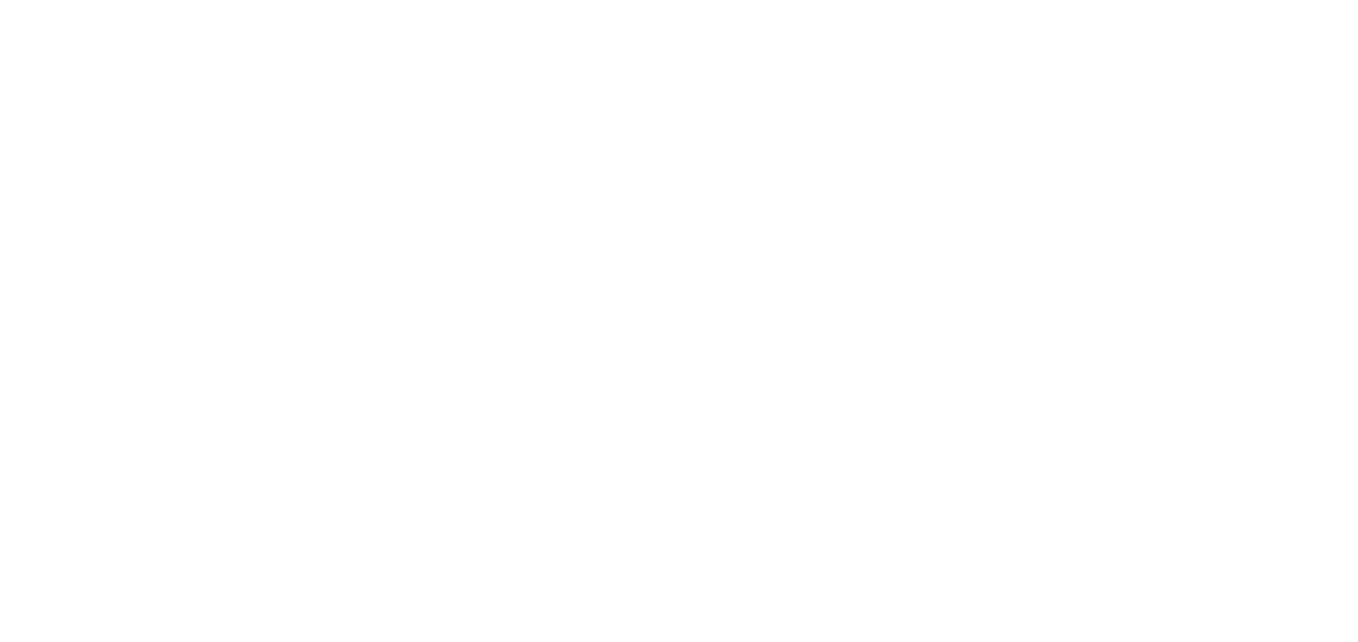 scroll, scrollTop: 0, scrollLeft: 0, axis: both 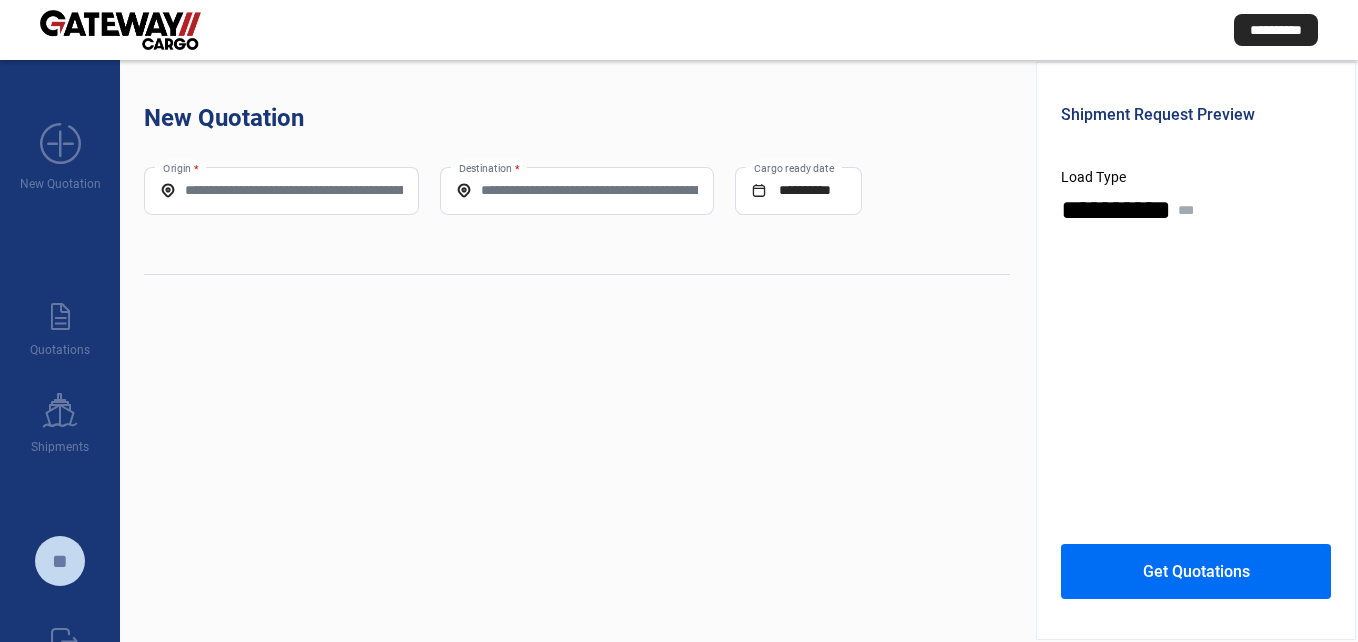 click on "Origin *" at bounding box center (281, 190) 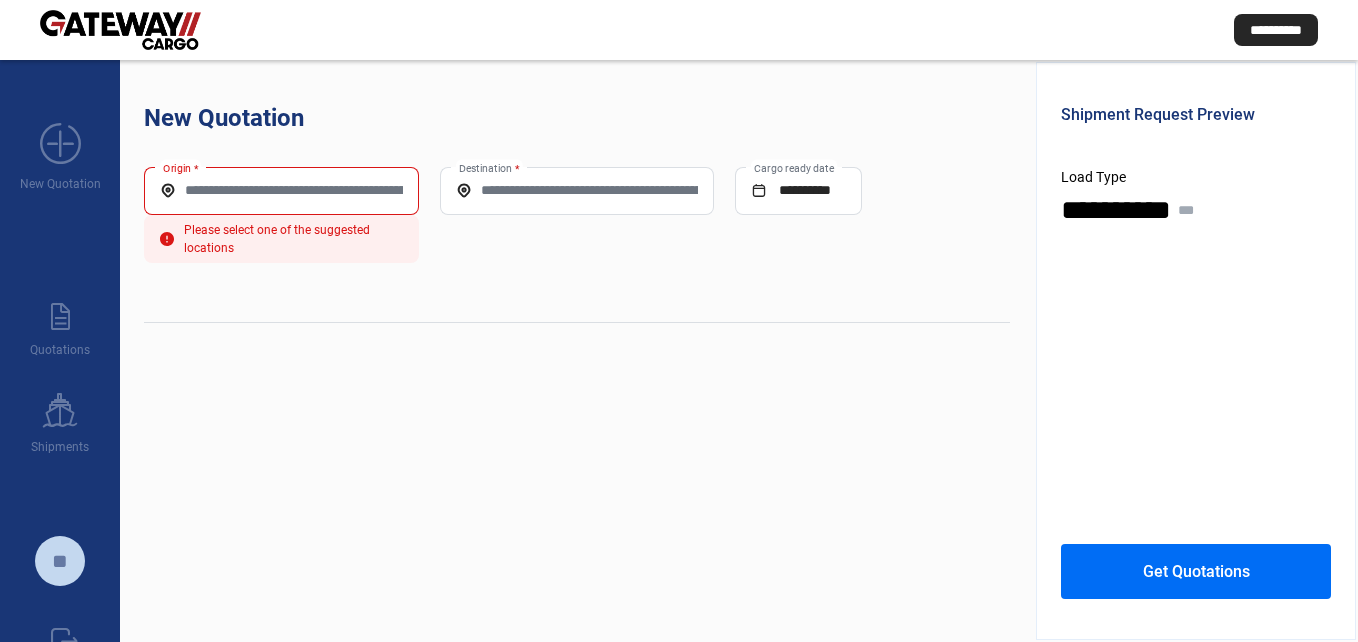 click on "Origin *" 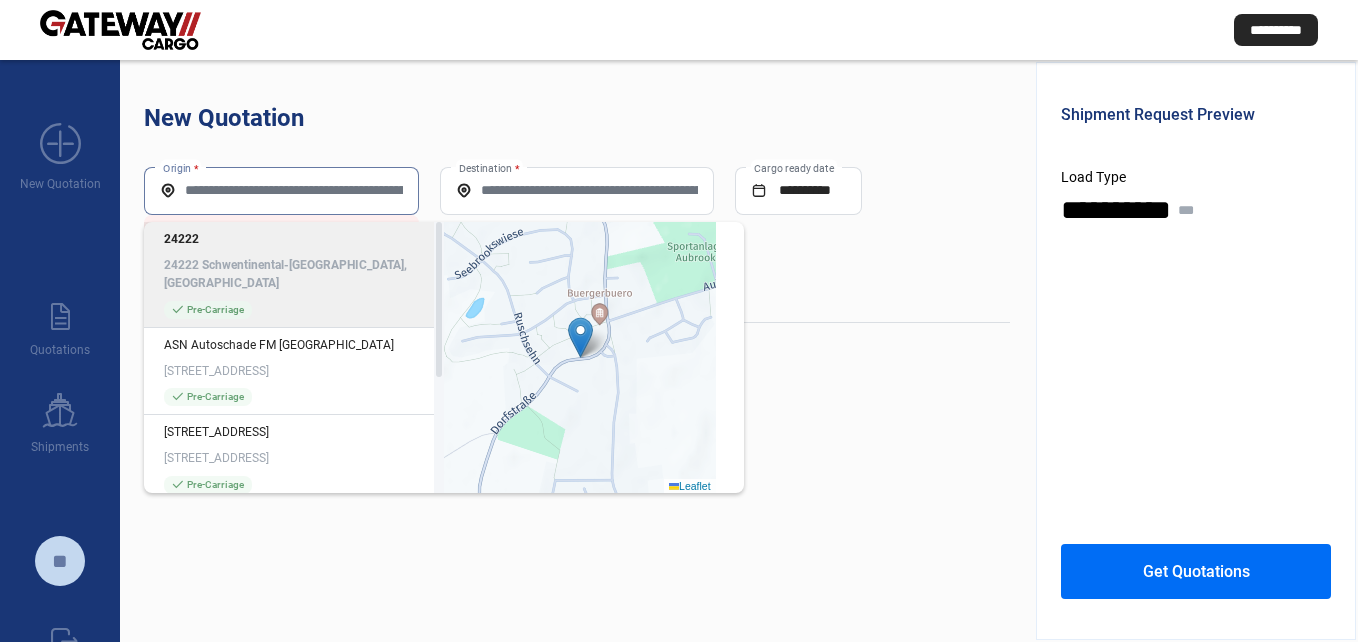 click on "Origin *" at bounding box center [281, 190] 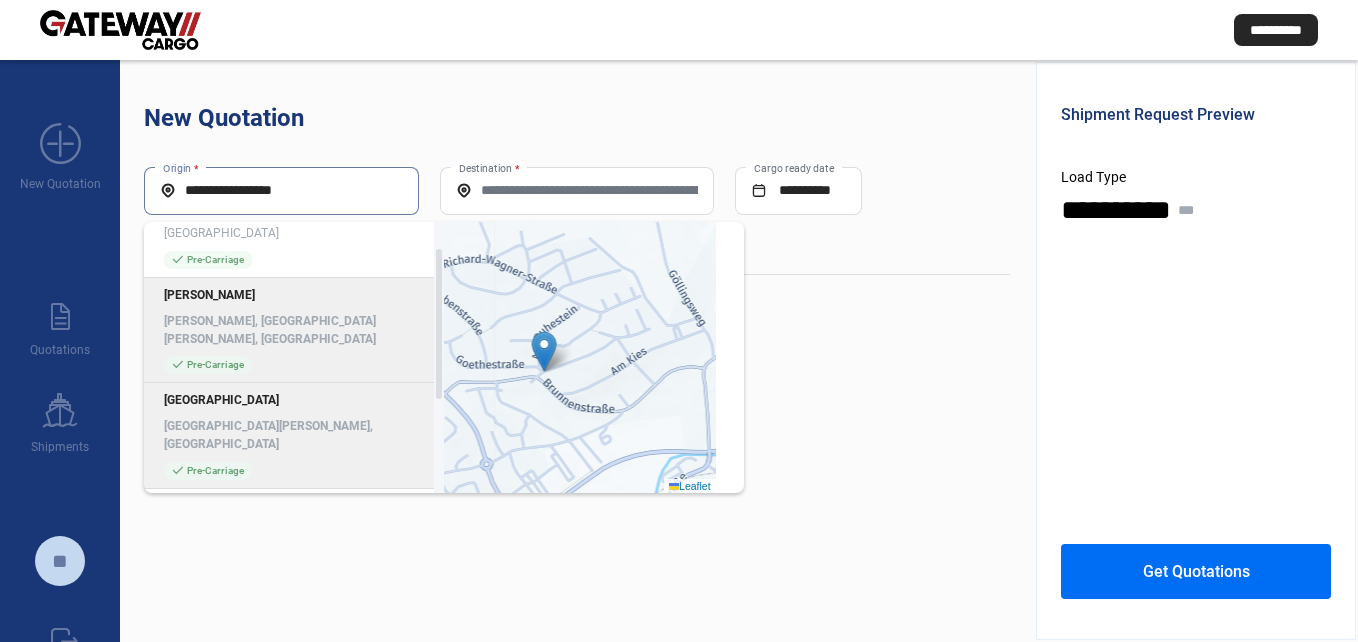 scroll, scrollTop: 25, scrollLeft: 0, axis: vertical 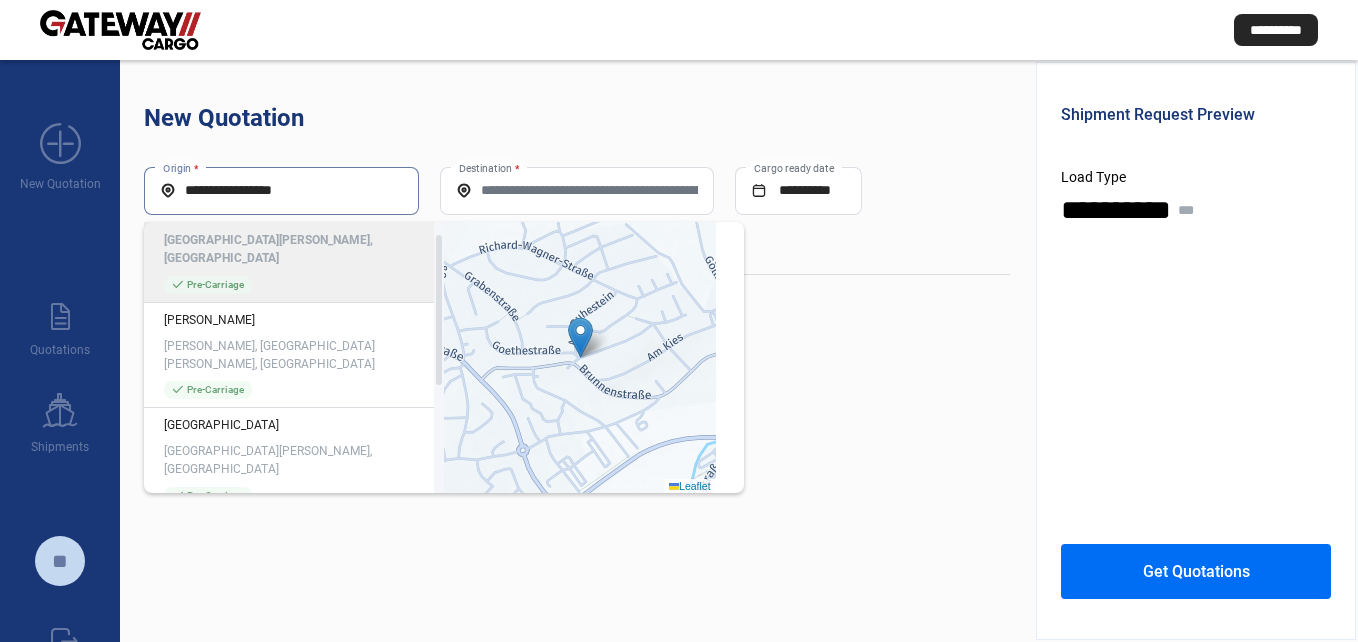 click on "**********" at bounding box center [281, 190] 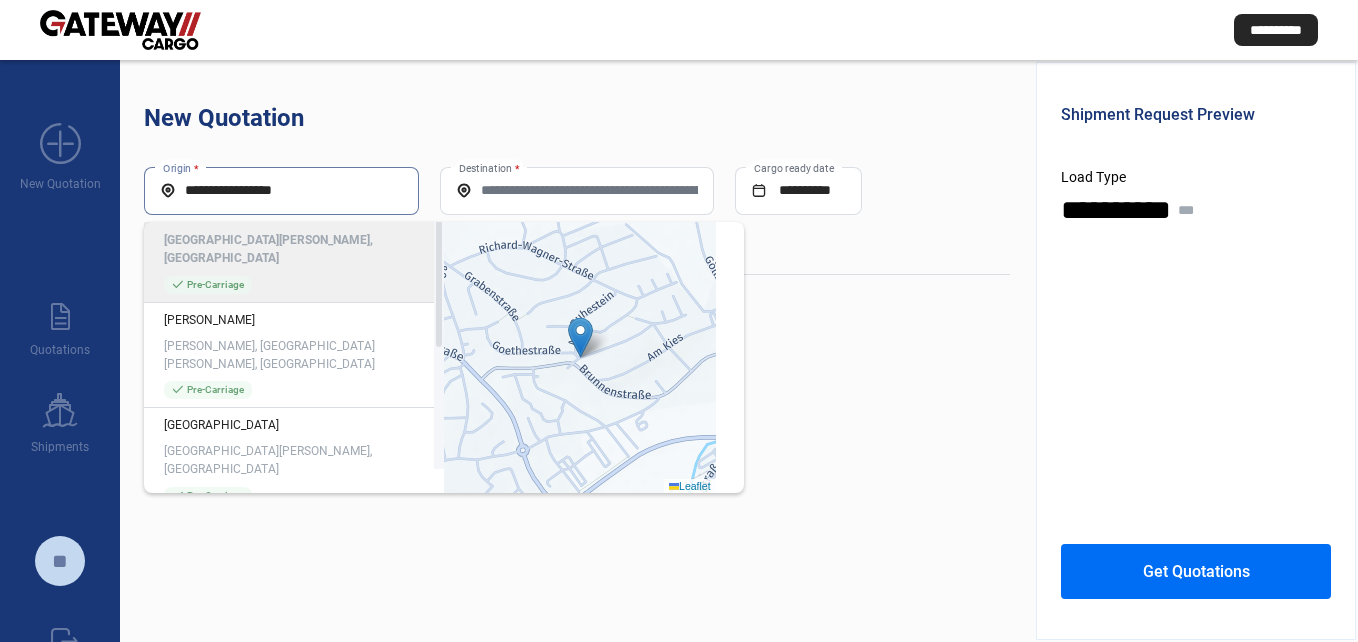 scroll, scrollTop: 0, scrollLeft: 0, axis: both 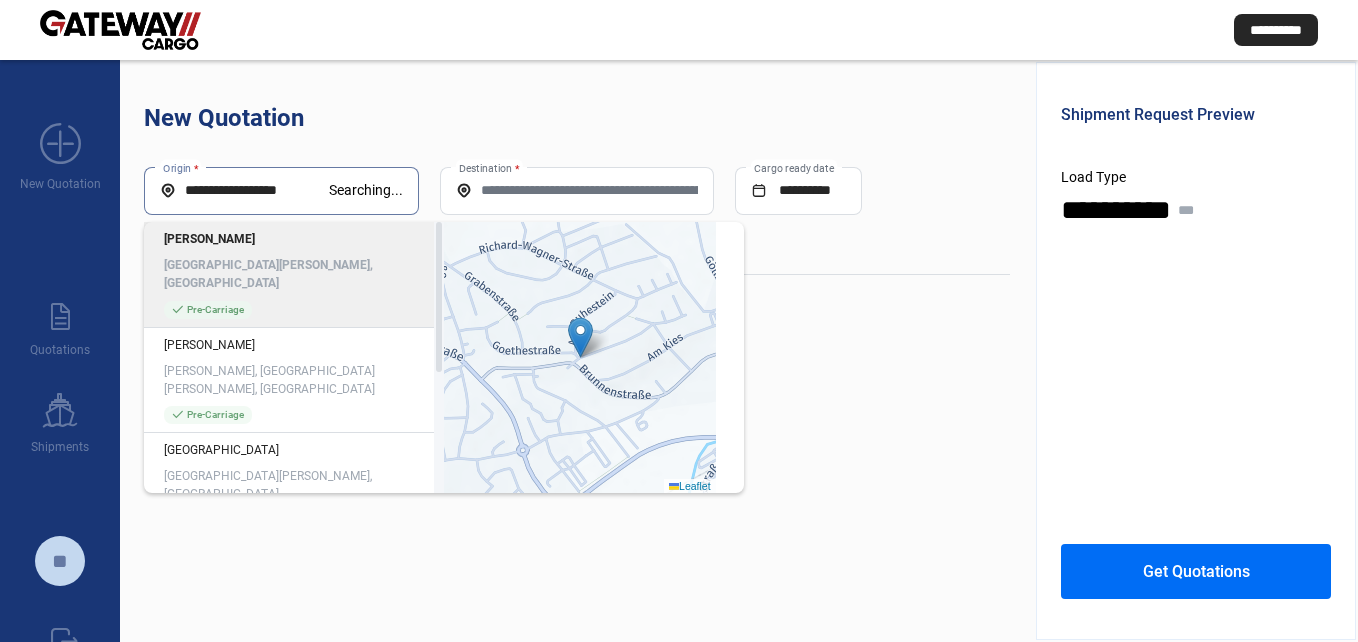 paste on "**********" 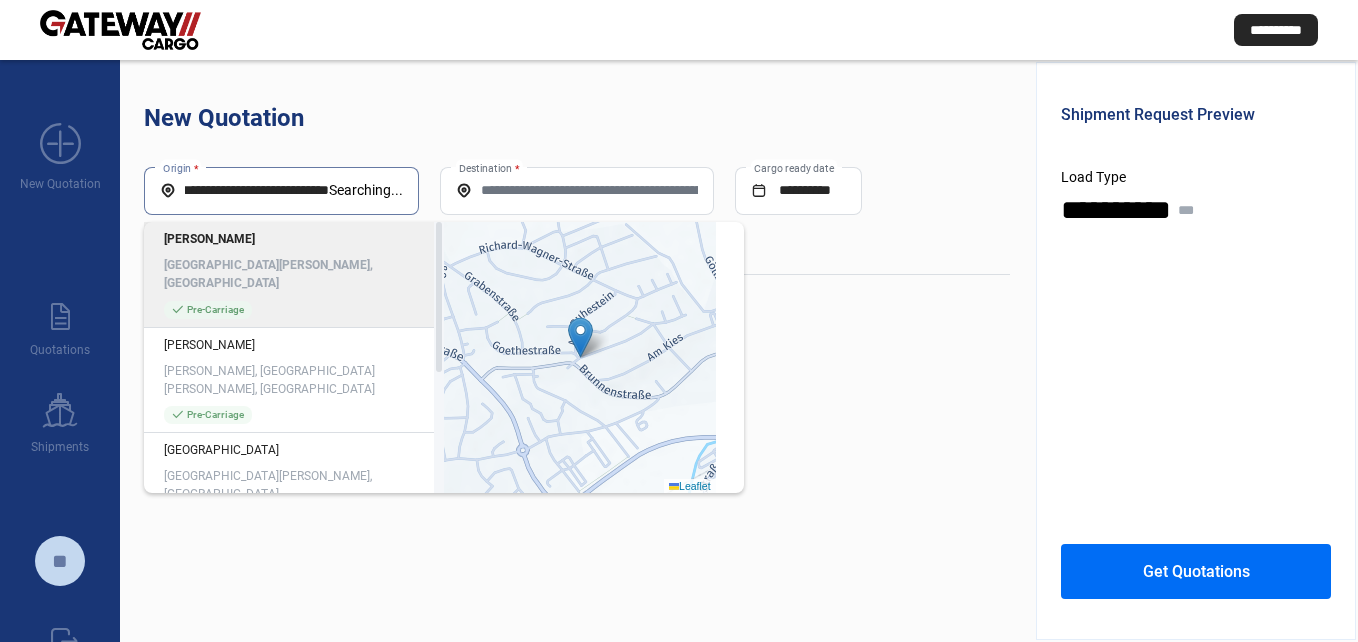 scroll, scrollTop: 0, scrollLeft: 0, axis: both 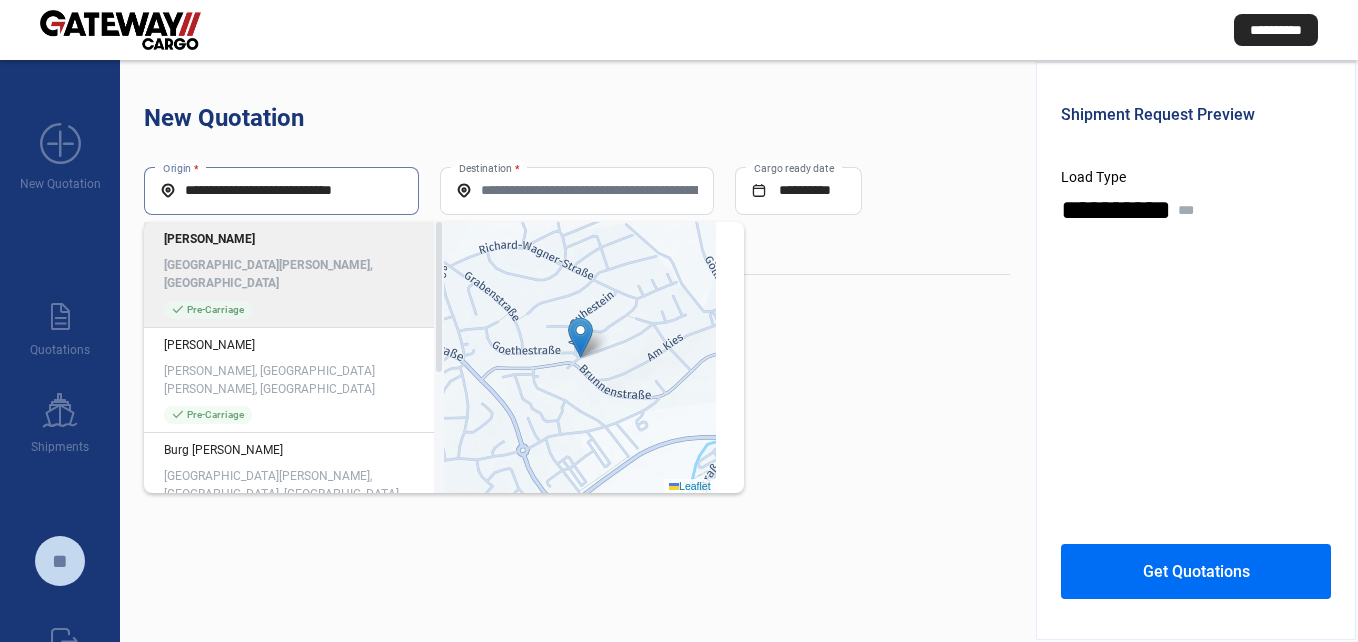 type on "**********" 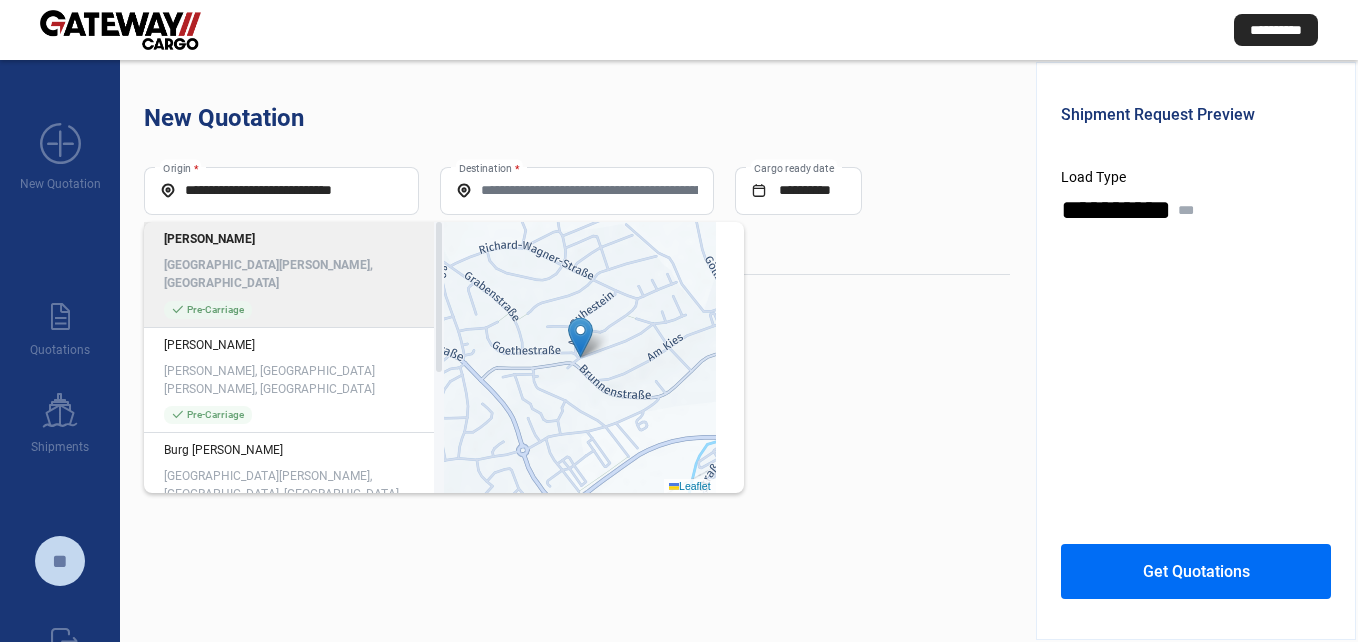 click on "check_mark  Pre-Carriage" 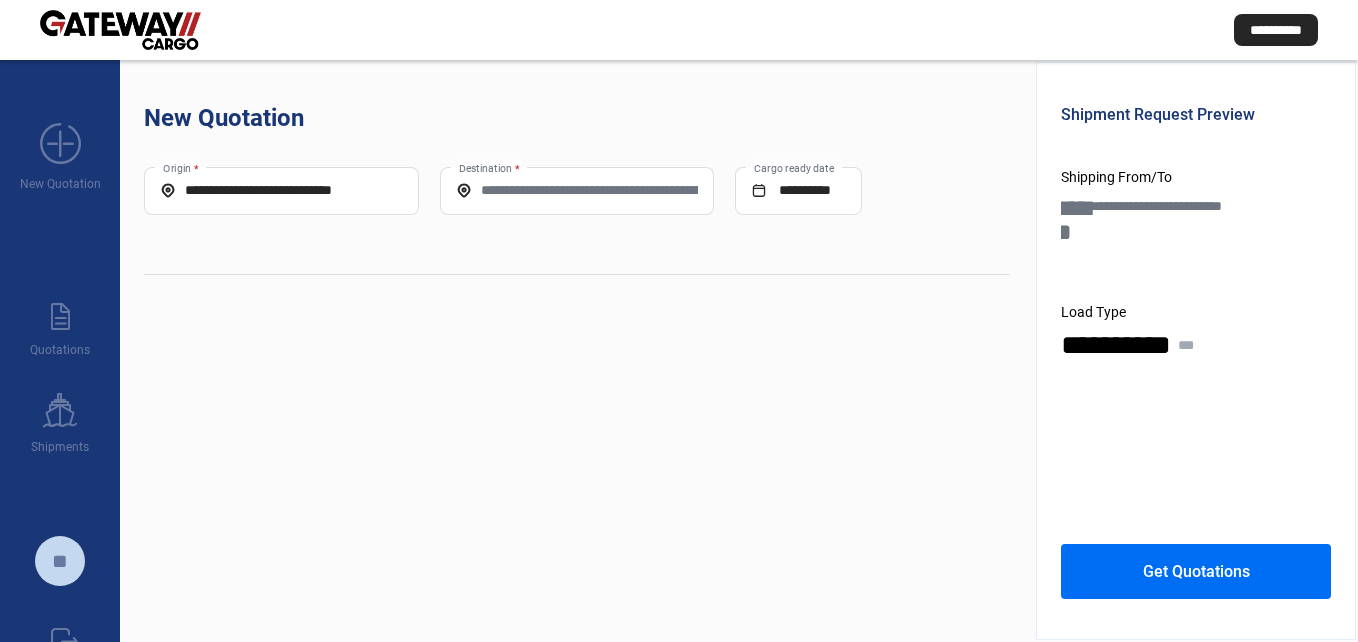click on "Destination *" at bounding box center [577, 190] 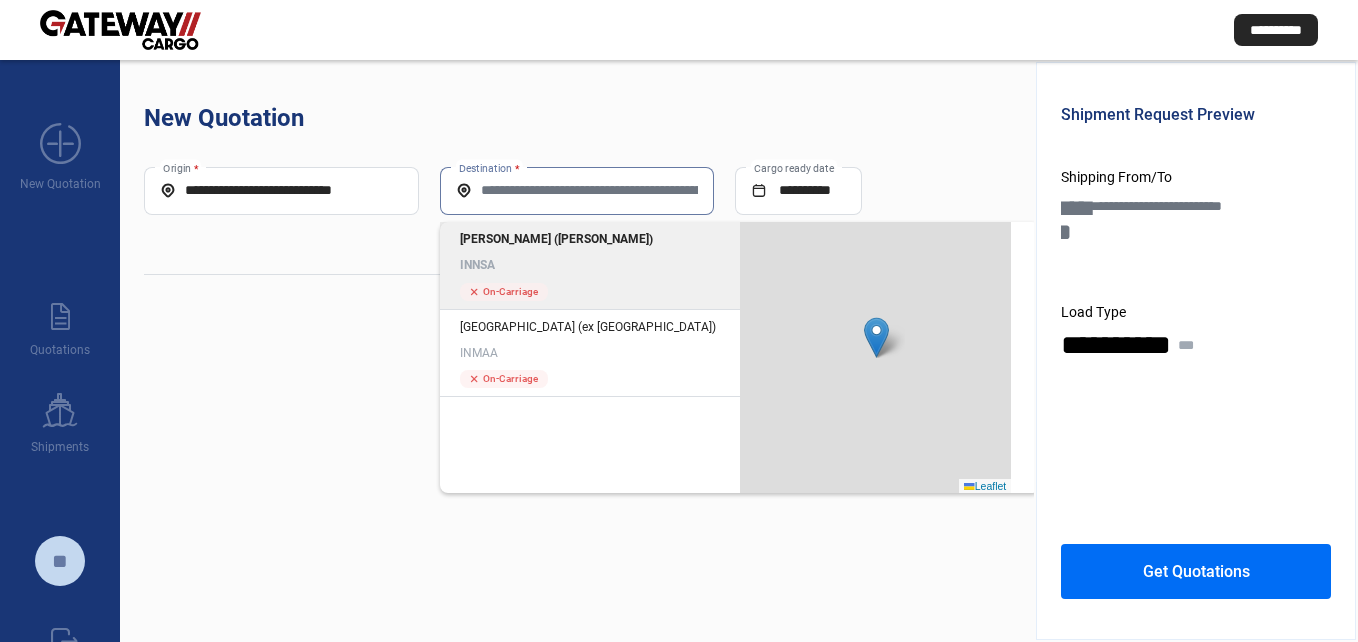 click on "[PERSON_NAME] ([PERSON_NAME]) INNSA cross  On-Carriage" 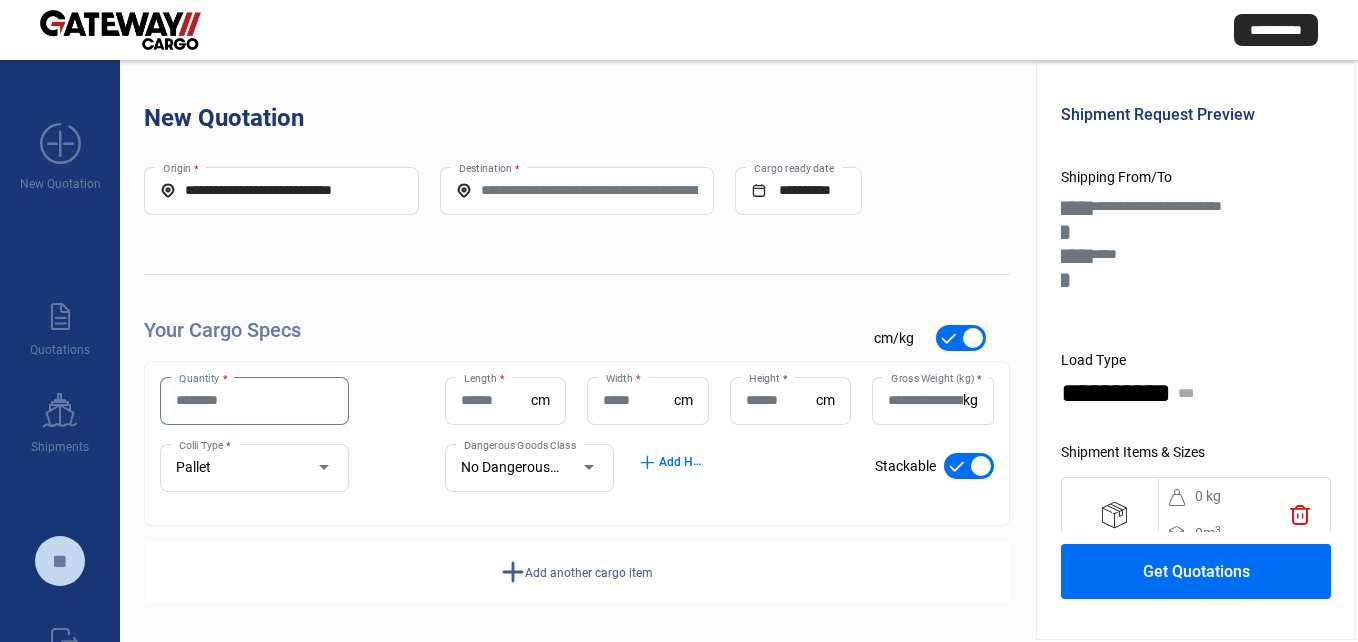 click on "Quantity *" at bounding box center (254, 400) 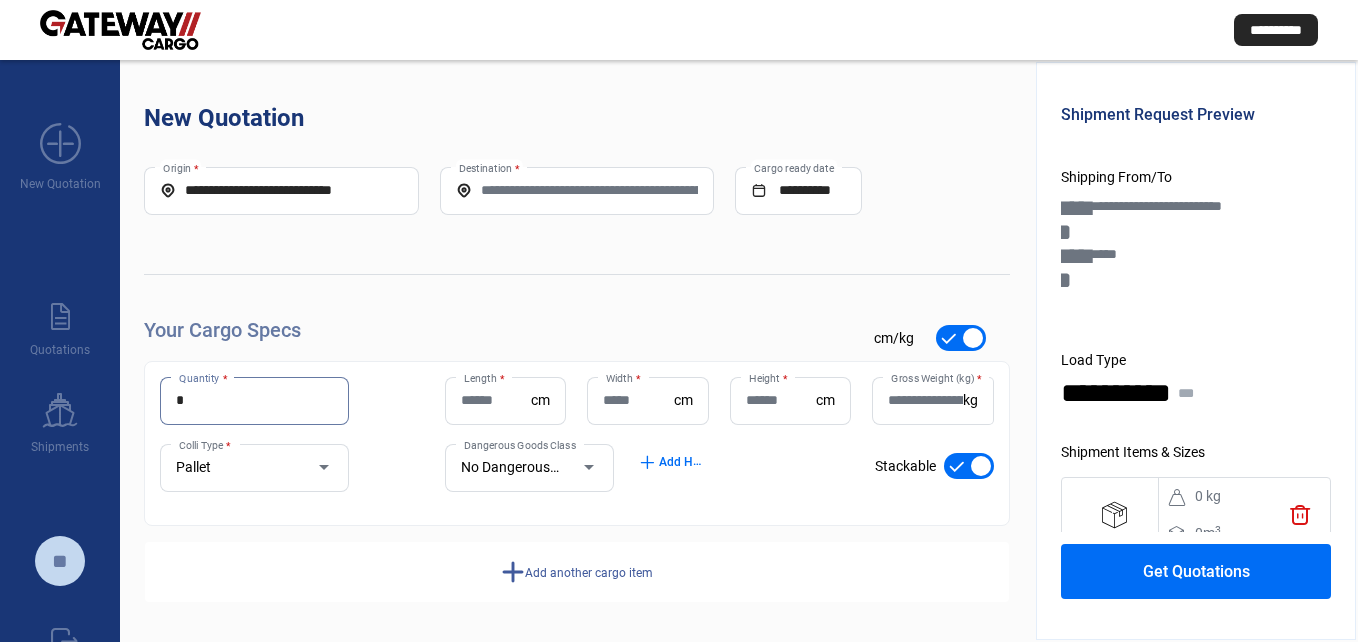 type on "*" 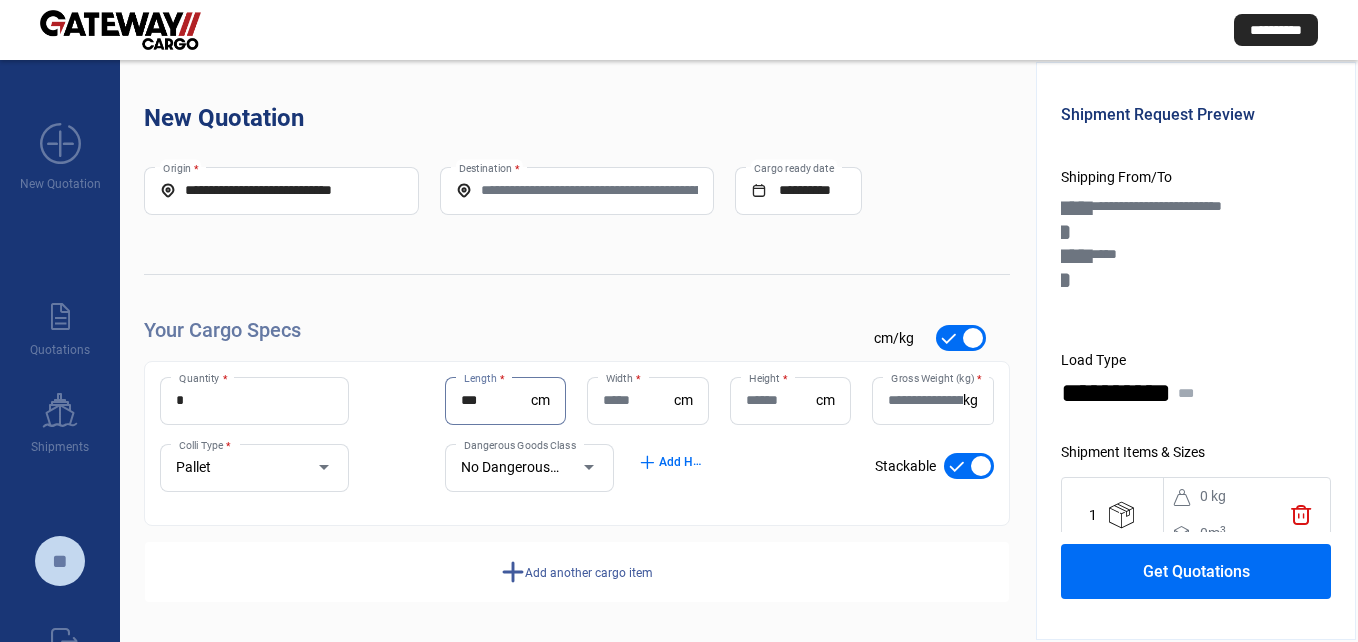 type on "***" 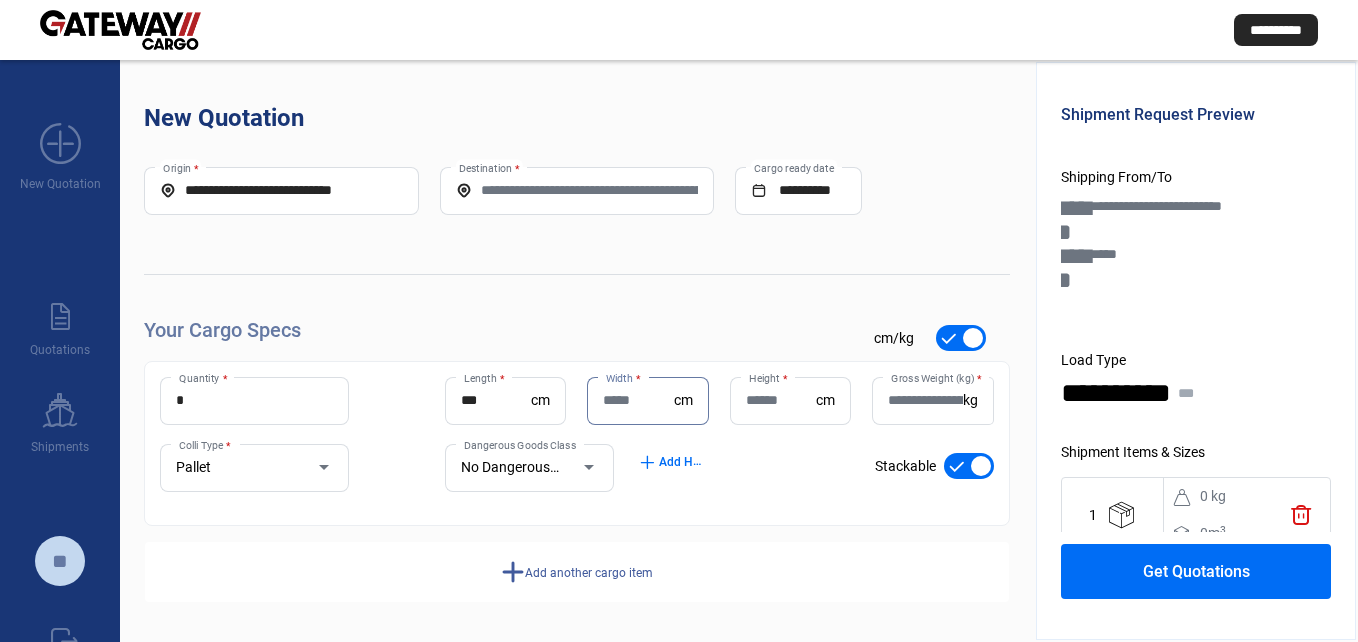 click on "Width  *" at bounding box center [638, 400] 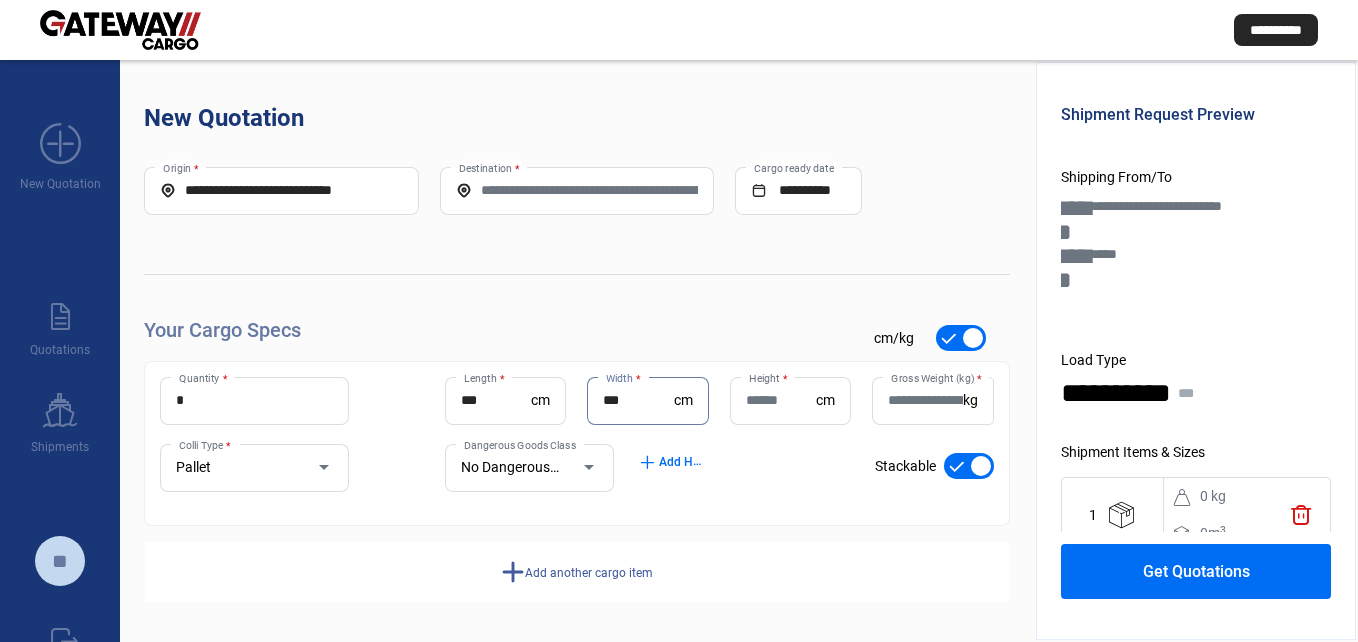 type on "***" 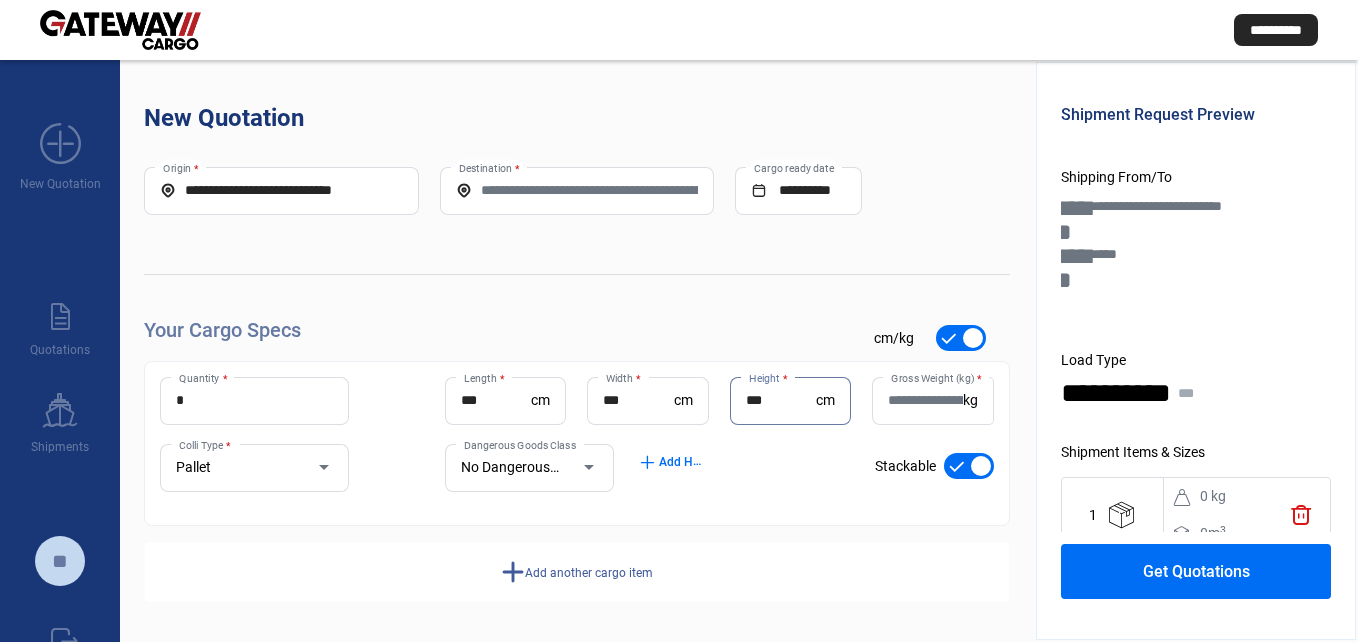 type on "***" 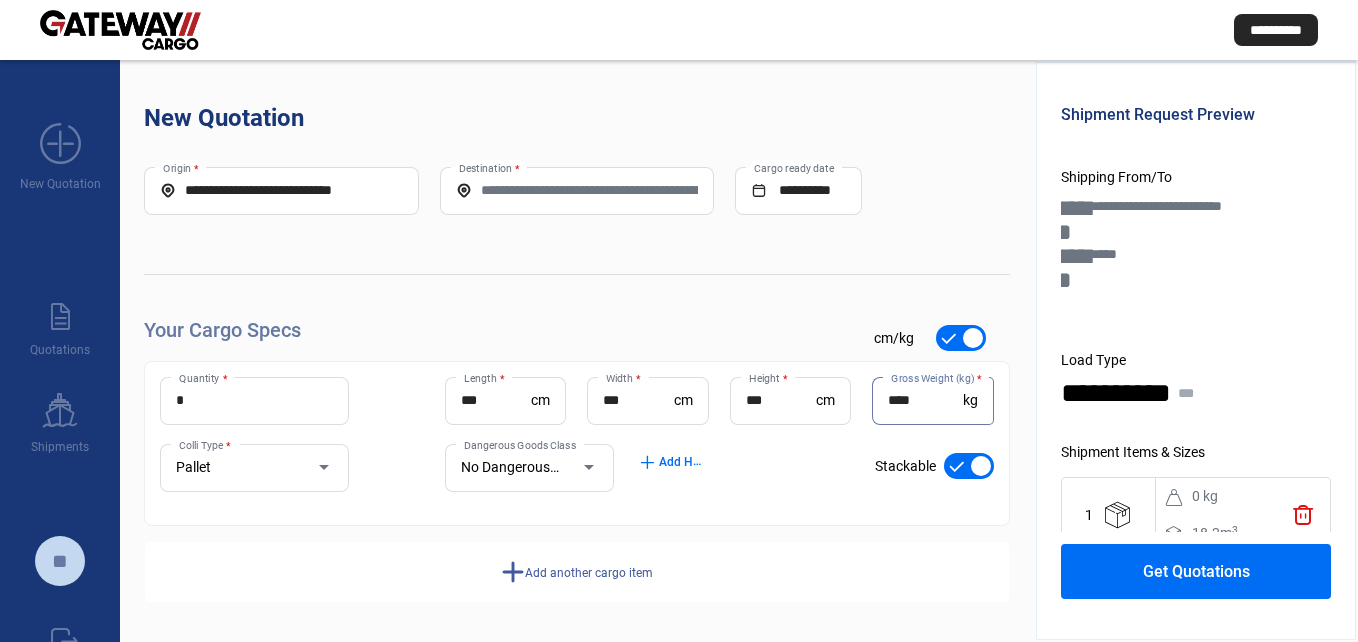 type on "****" 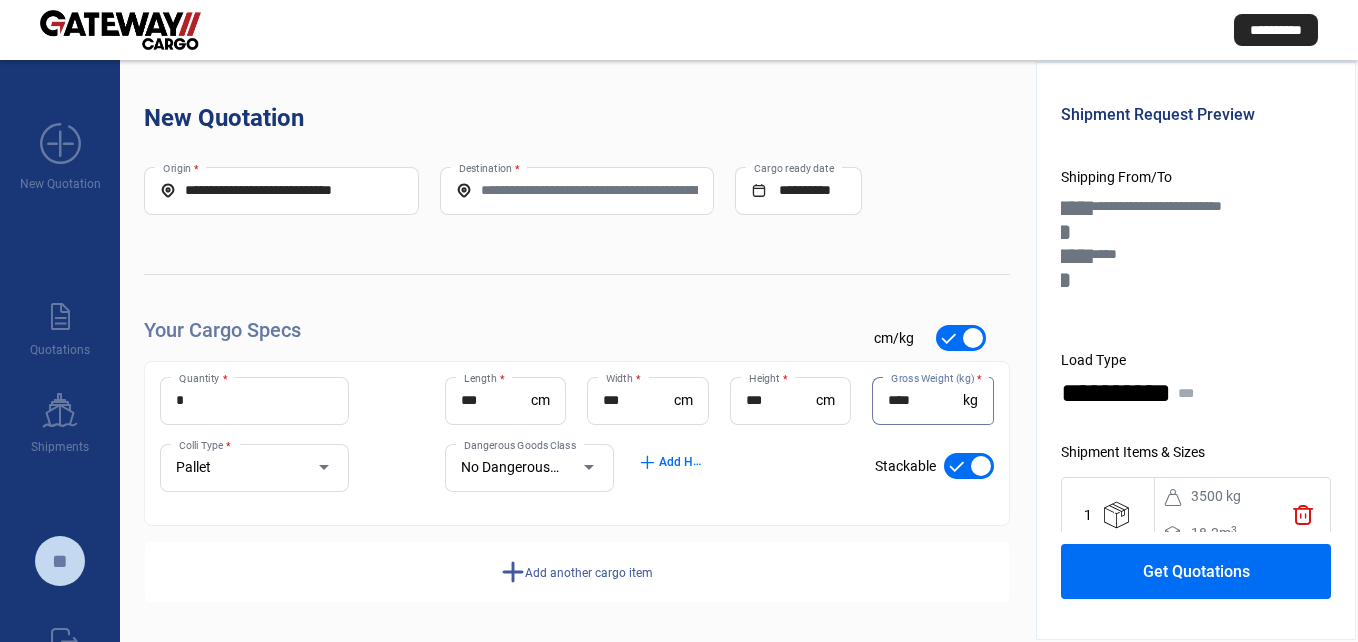 scroll, scrollTop: 1, scrollLeft: 0, axis: vertical 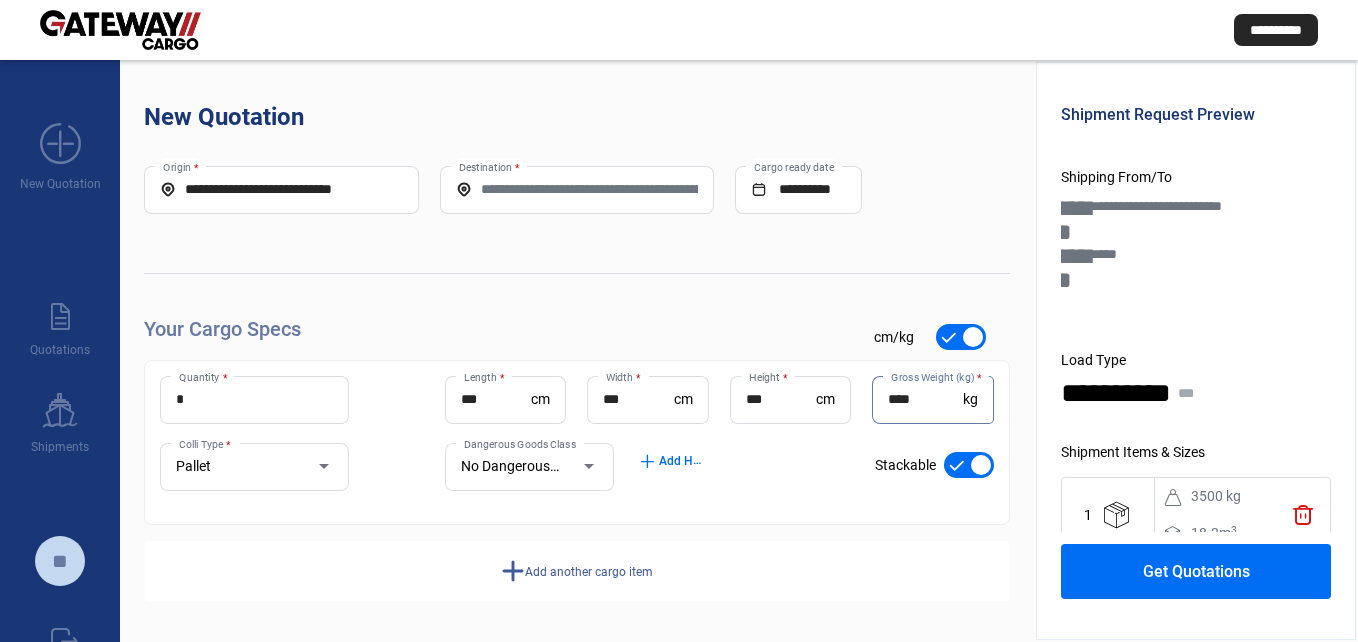 click on "Add another cargo item" 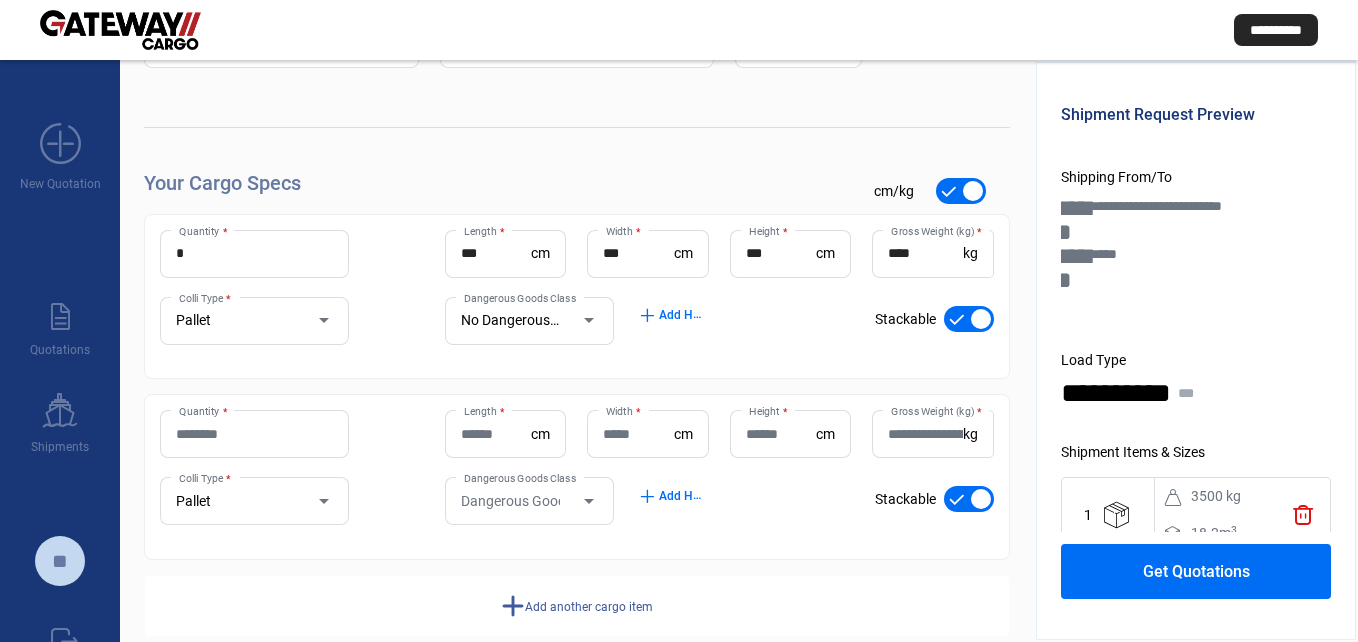scroll, scrollTop: 182, scrollLeft: 0, axis: vertical 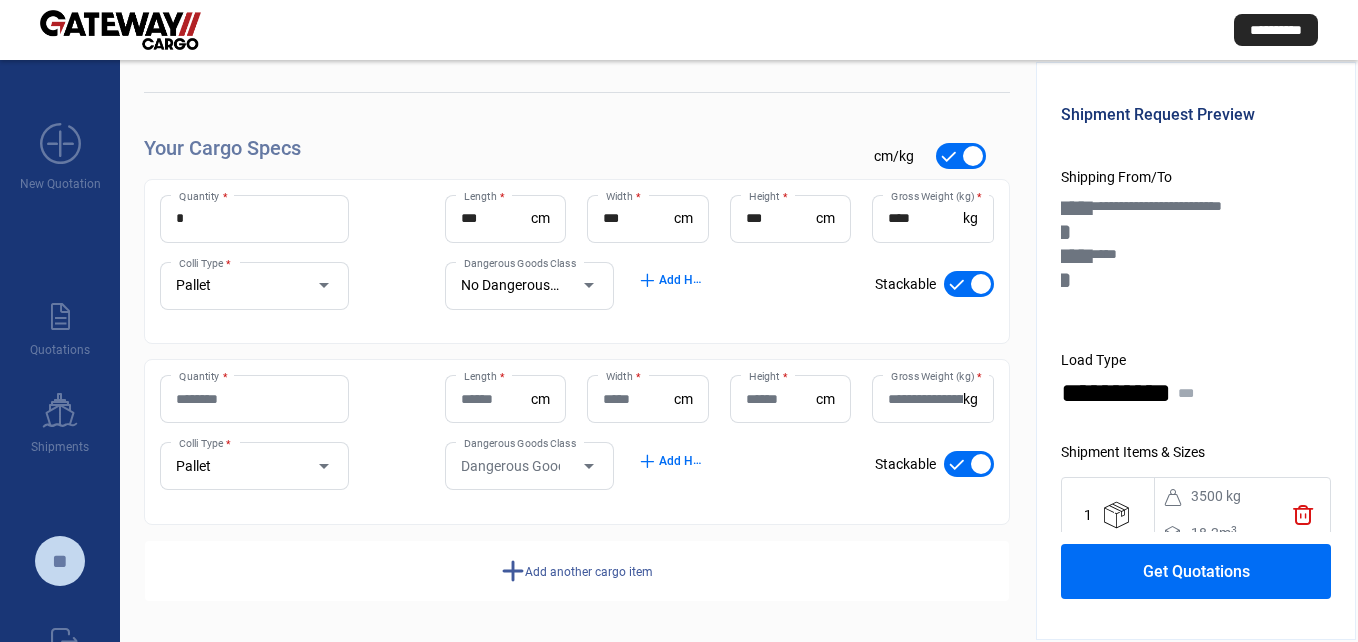 click on "Quantity *" at bounding box center [254, 399] 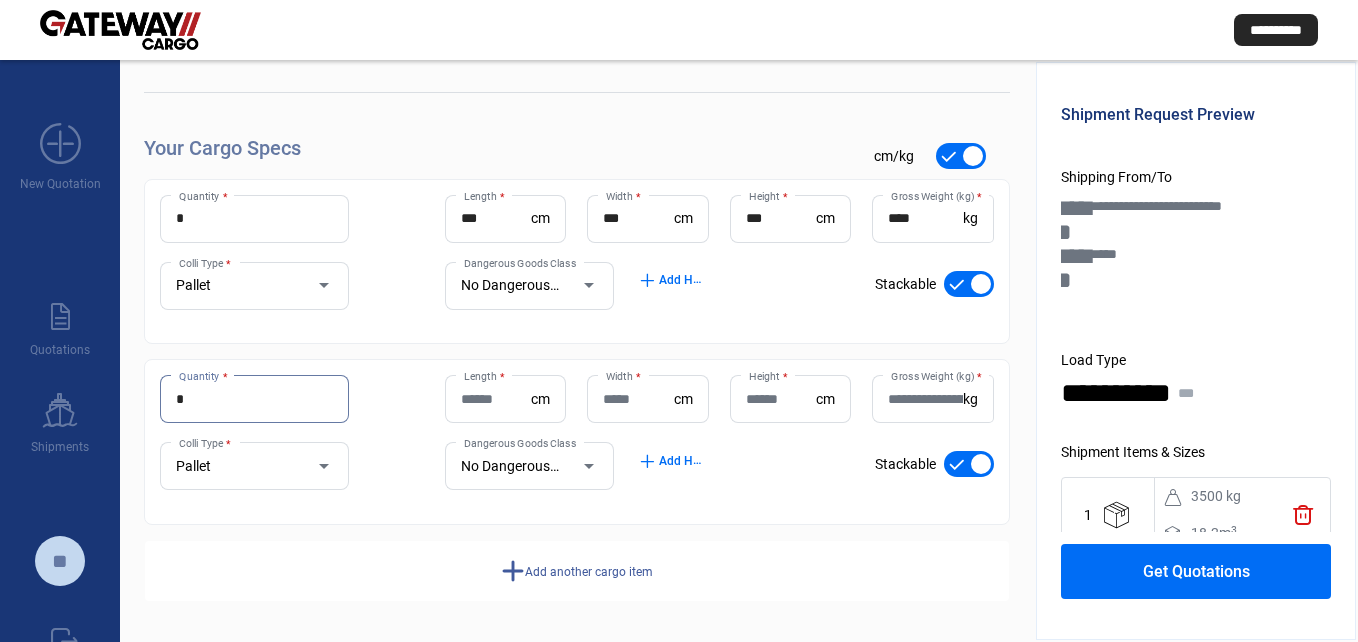 type on "*" 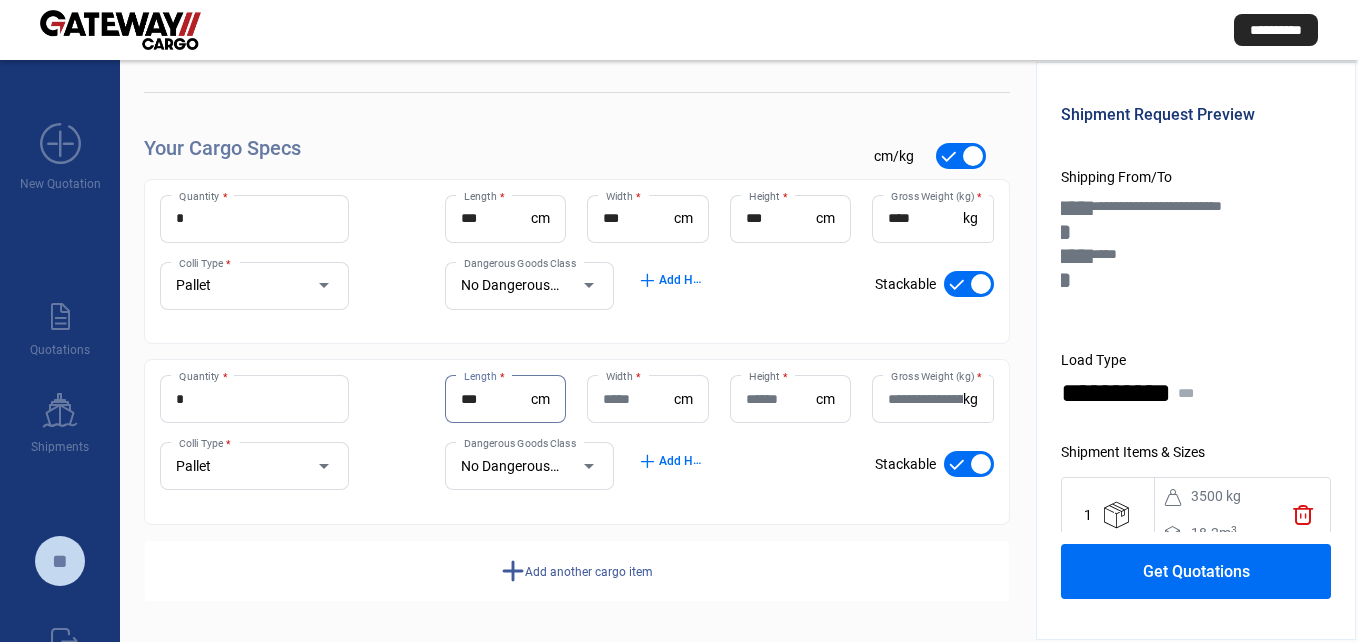 type on "***" 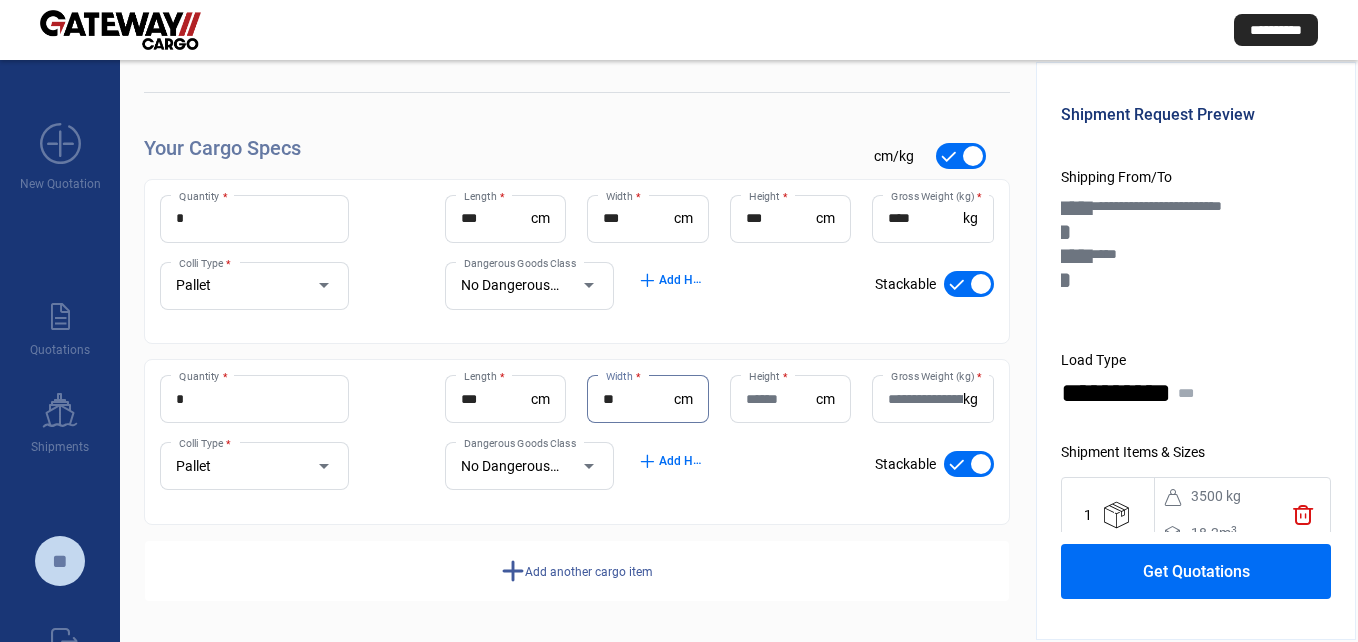 type on "**" 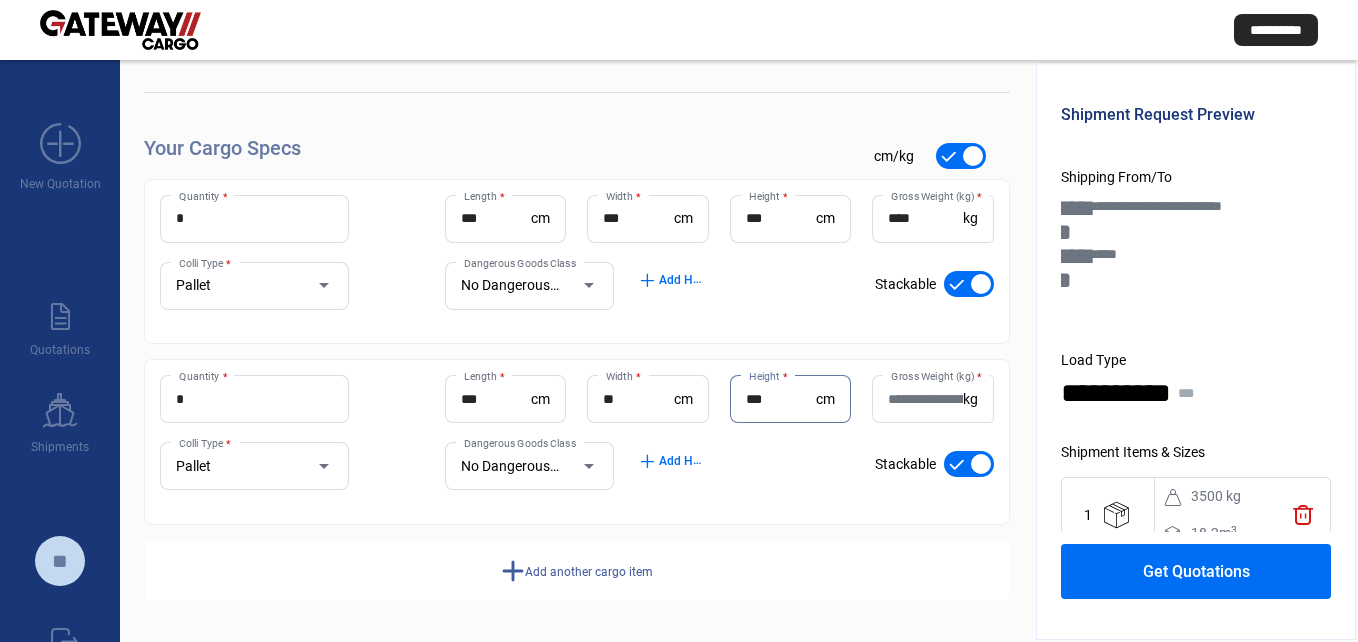 type on "***" 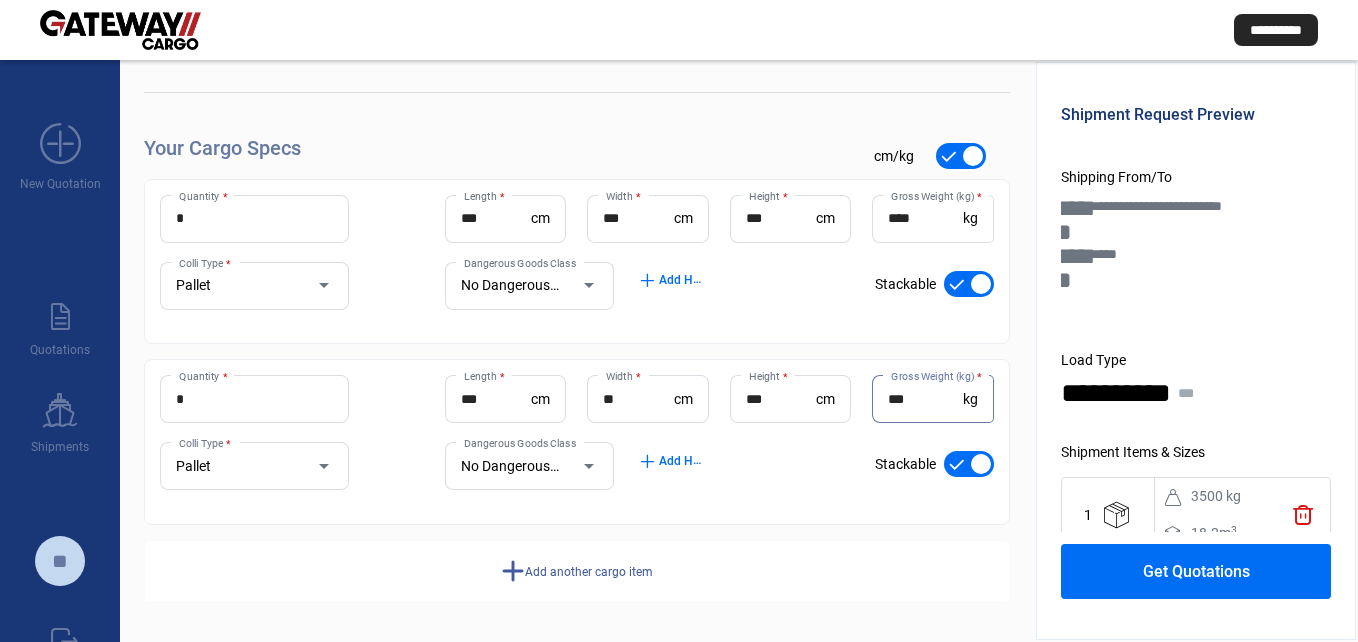type on "***" 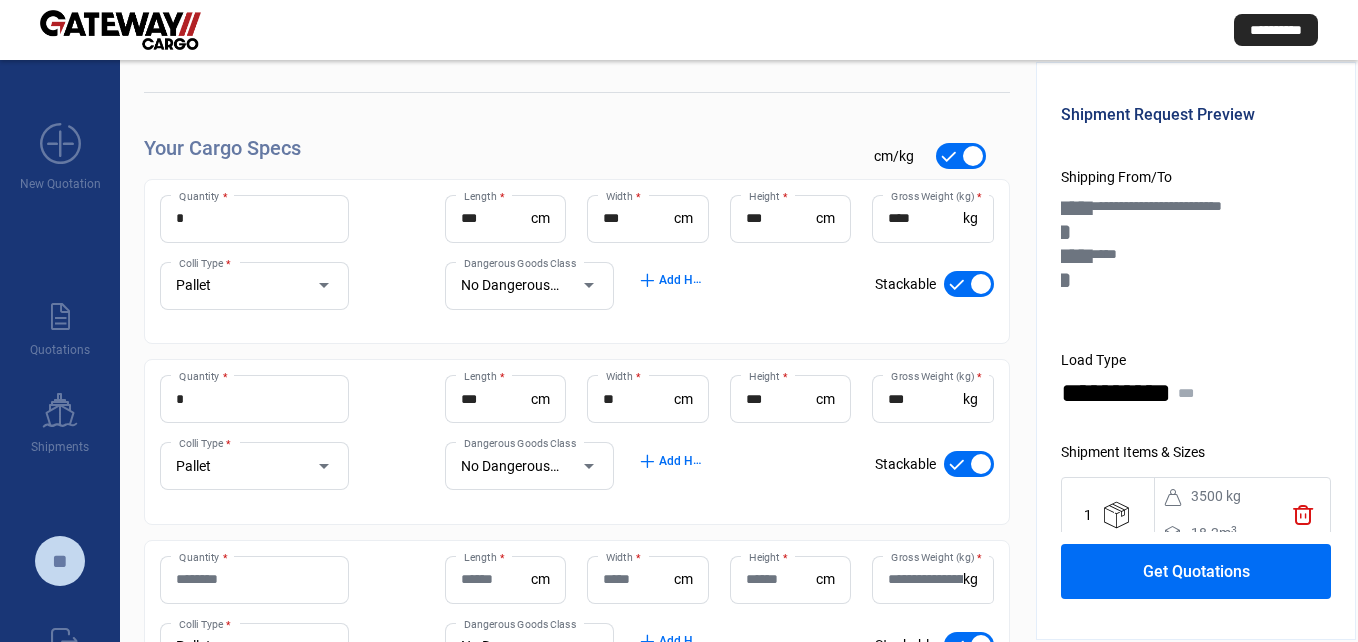 scroll, scrollTop: 282, scrollLeft: 0, axis: vertical 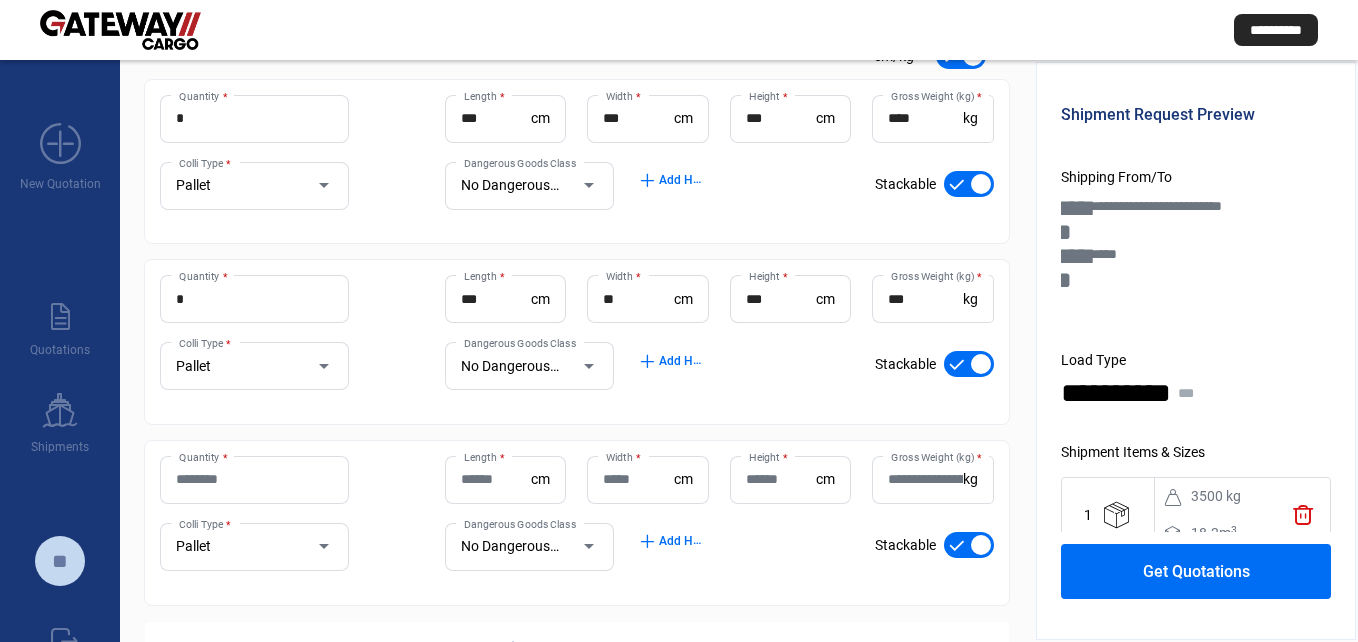 click on "Quantity *" at bounding box center [254, 479] 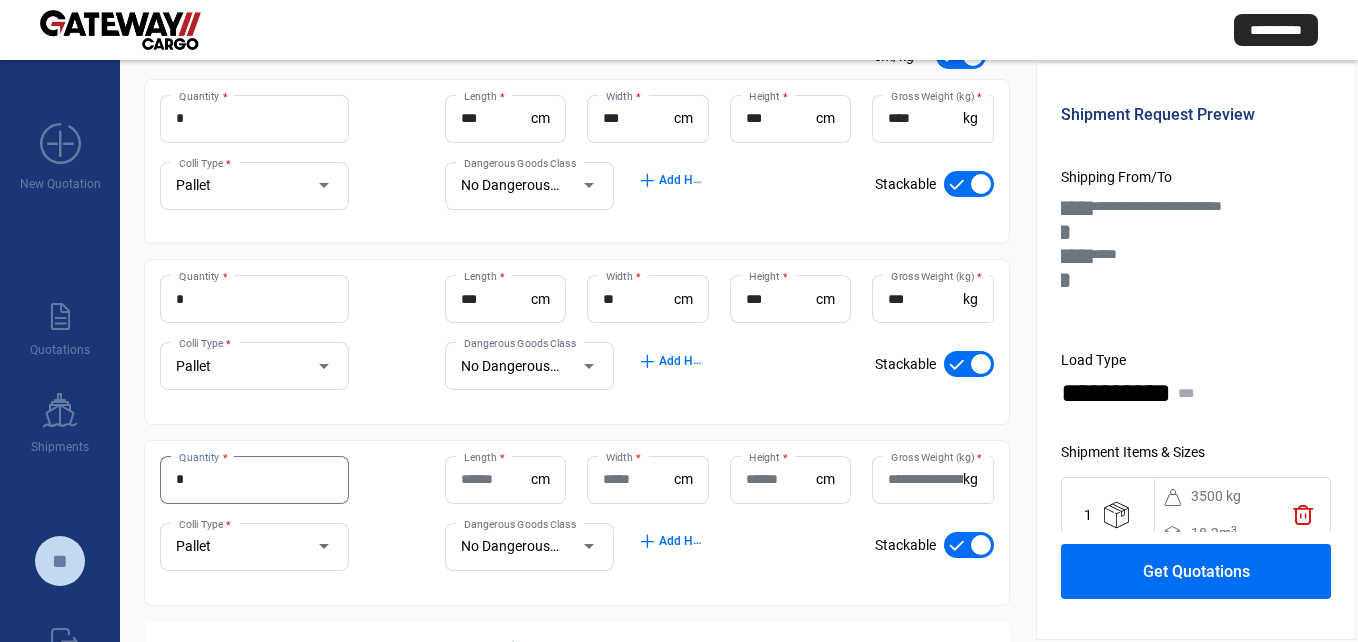 type on "*" 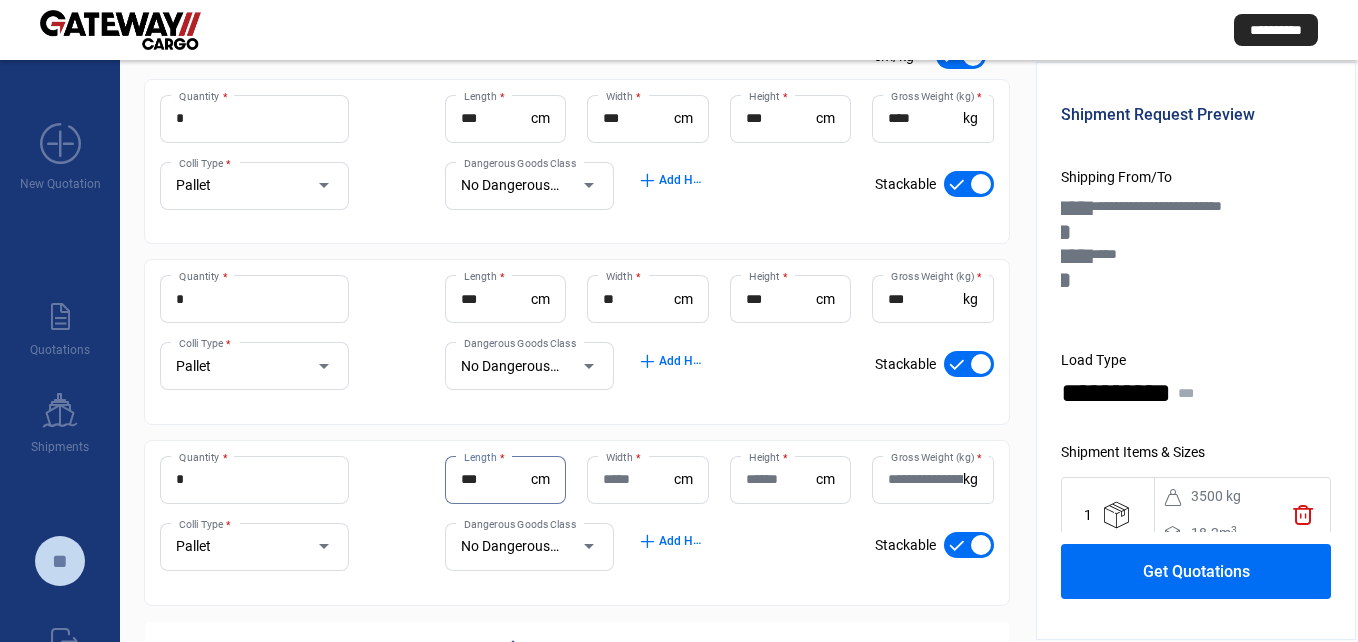 type on "***" 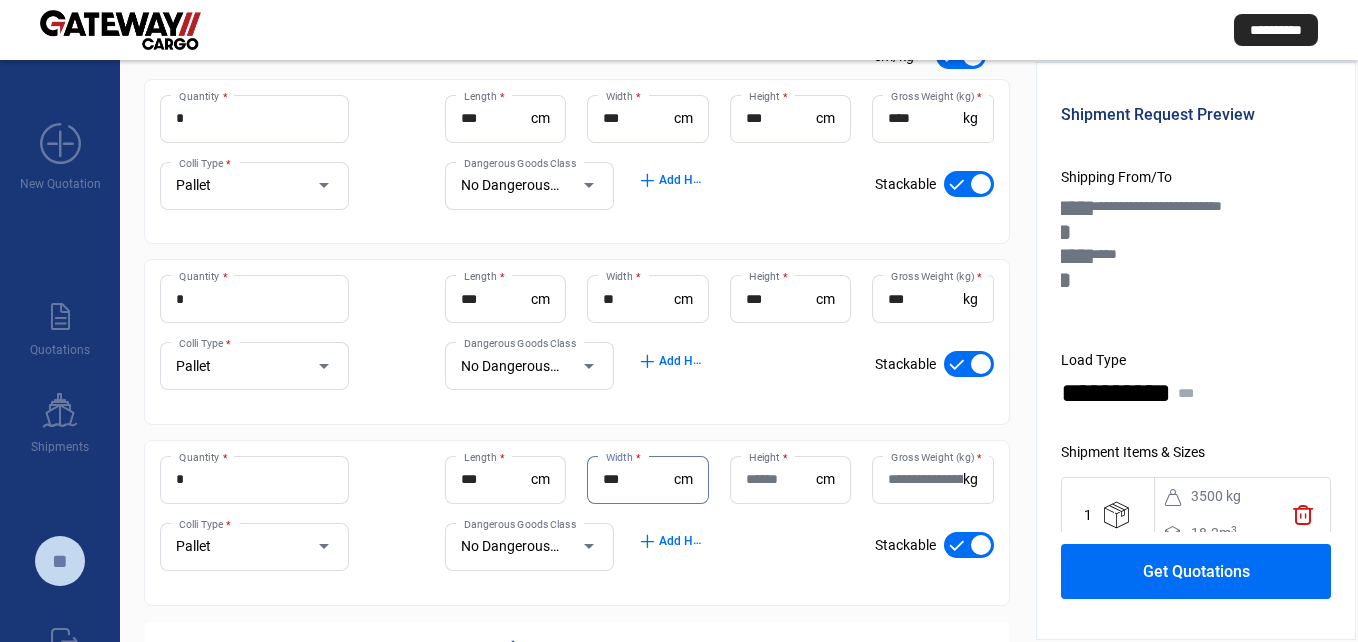 type on "***" 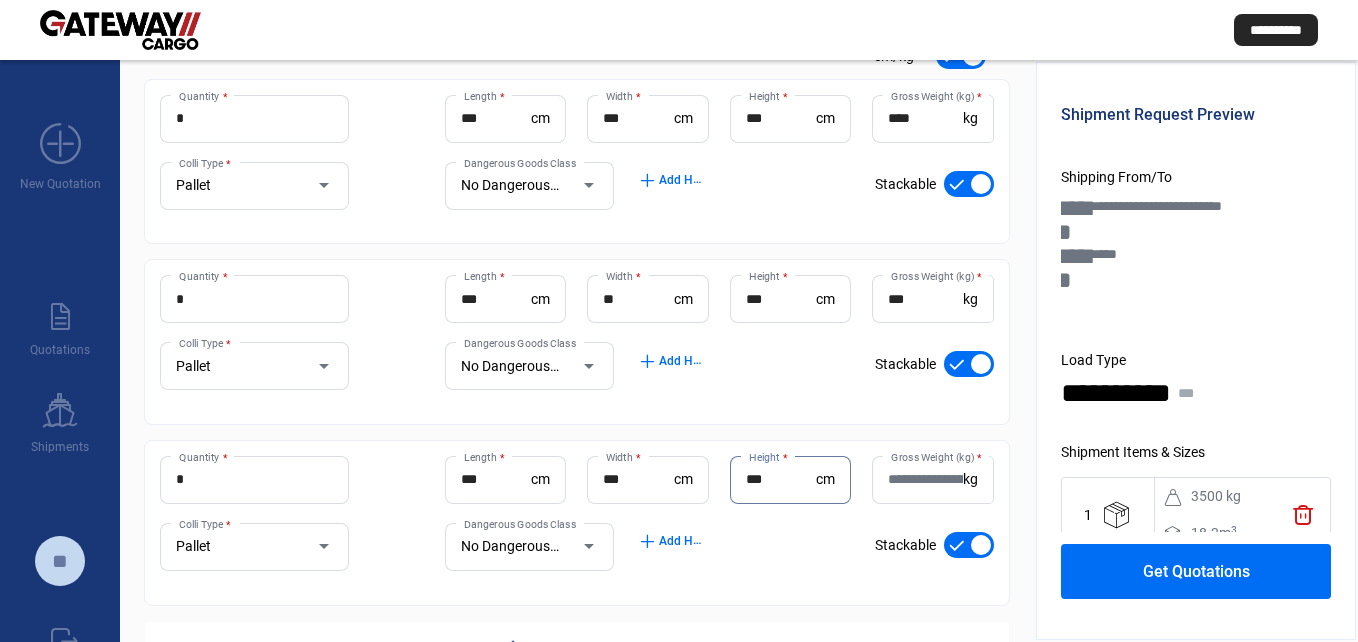 type on "***" 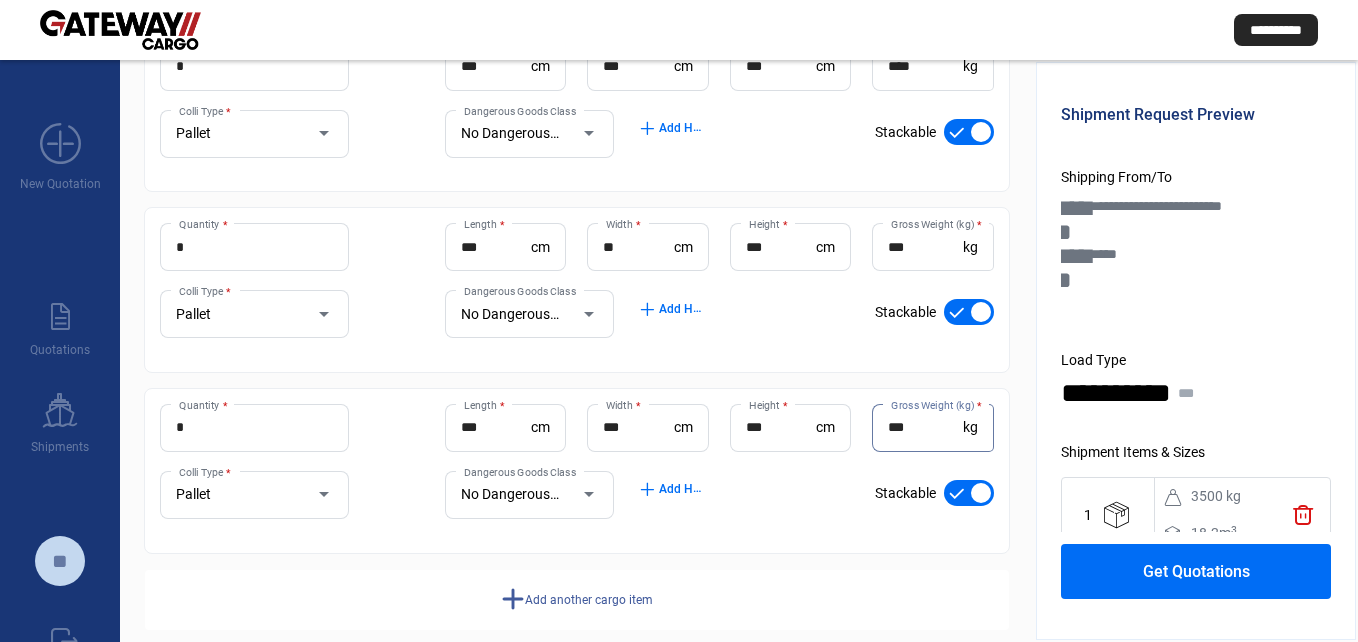 scroll, scrollTop: 363, scrollLeft: 0, axis: vertical 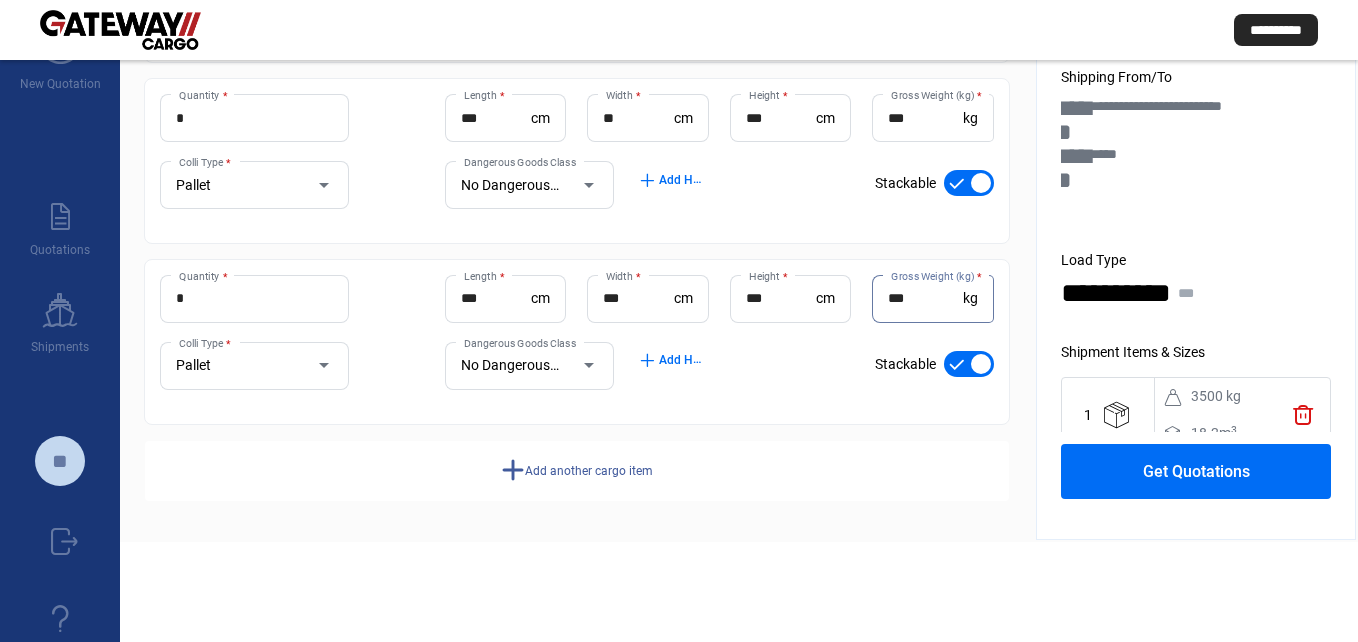 type on "***" 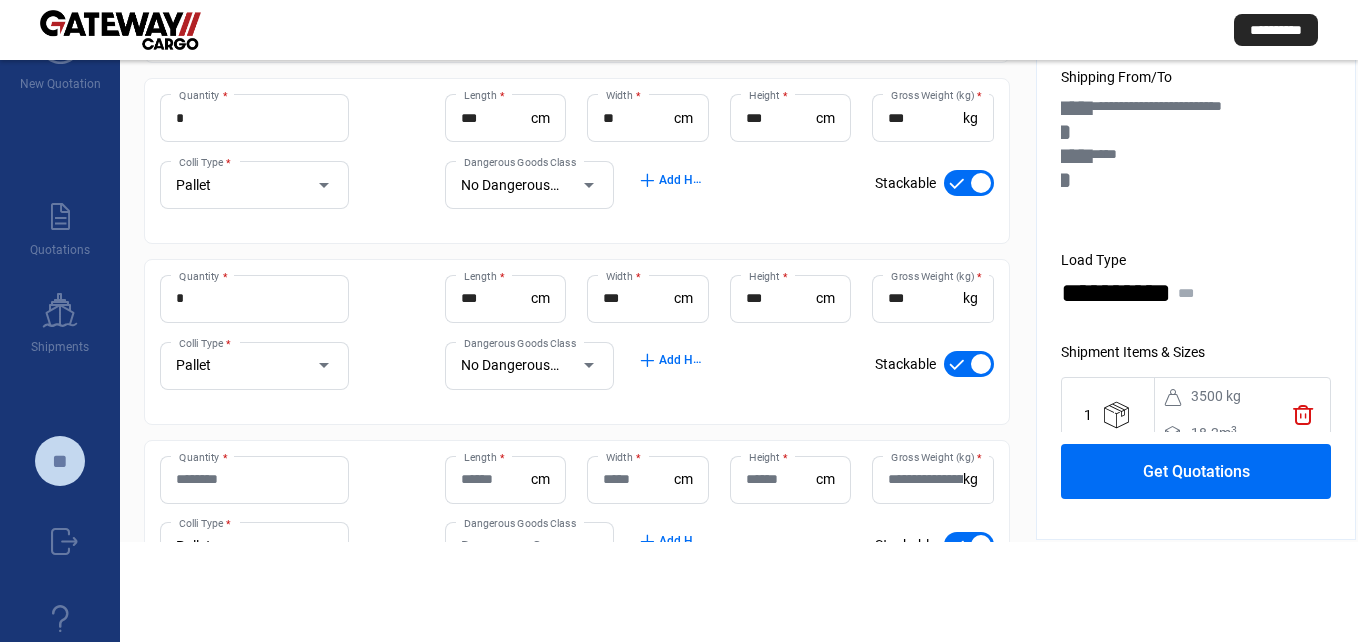 type 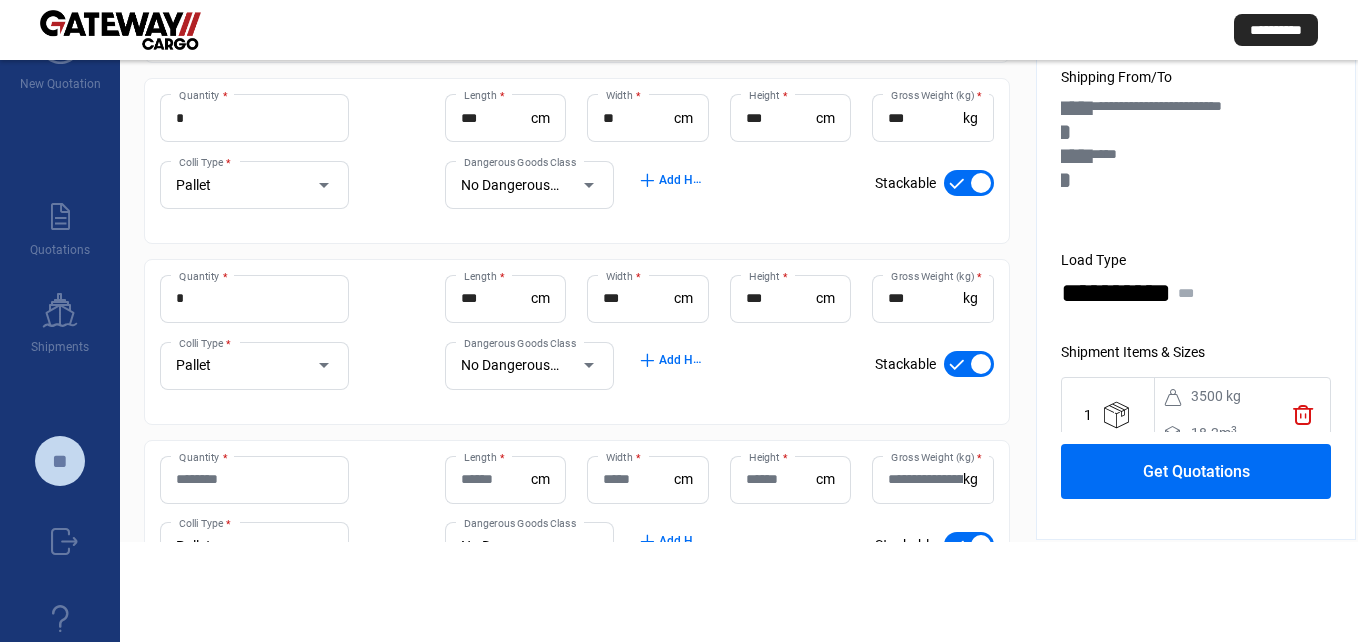 click on "Quantity *" at bounding box center (254, 479) 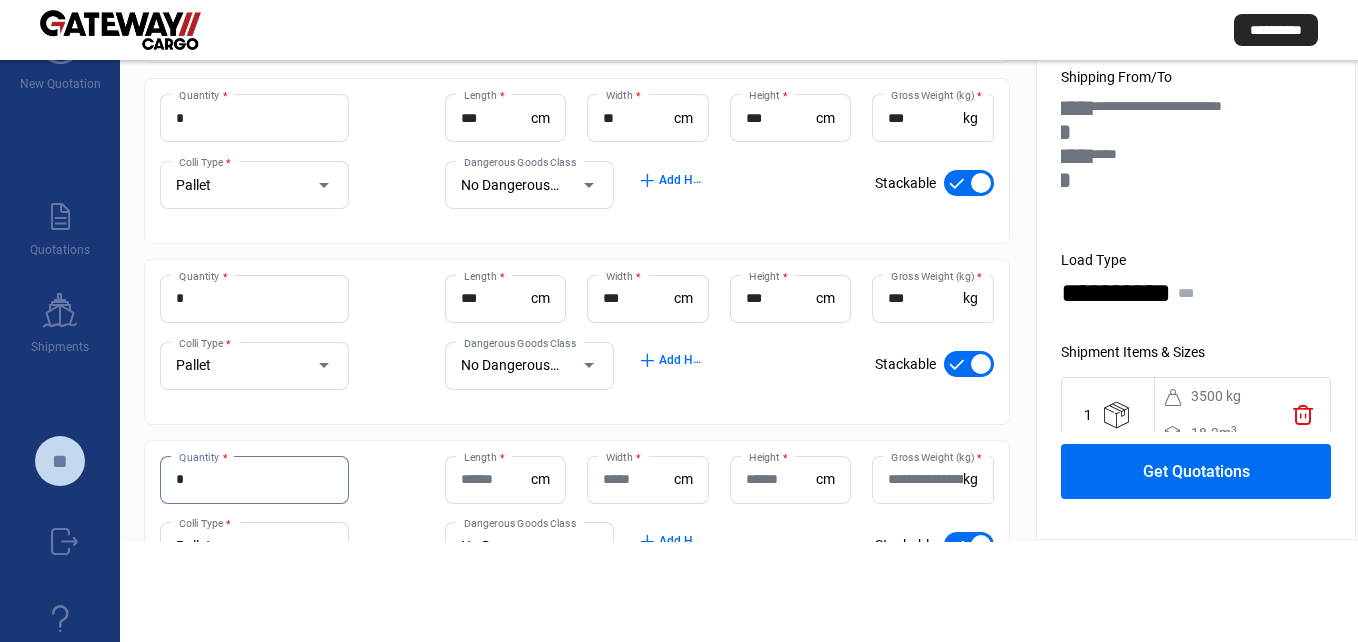 type on "*" 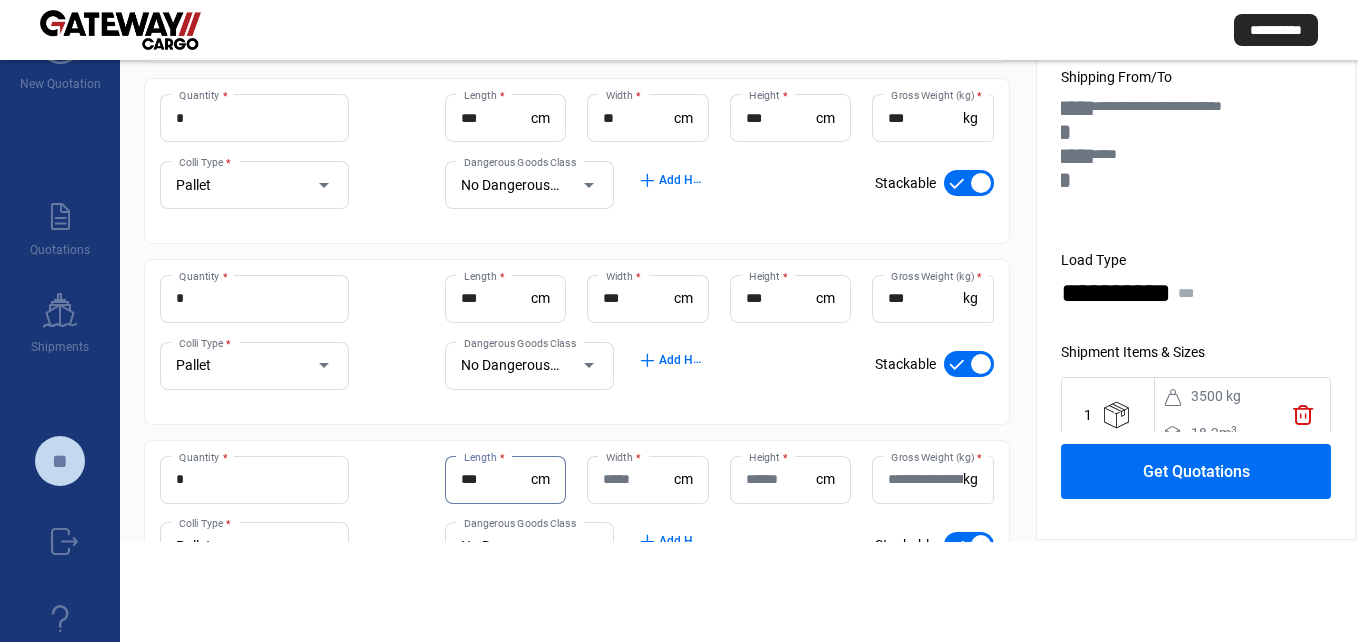 type on "***" 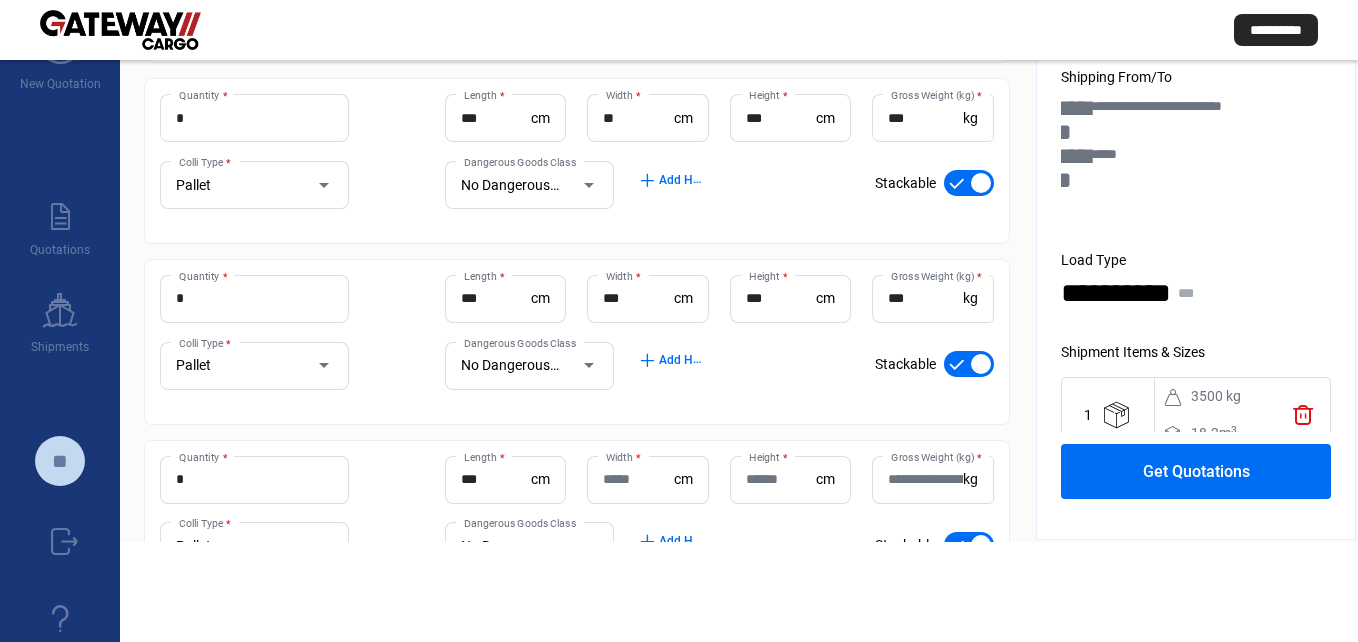 click on "Width  *" at bounding box center (638, 479) 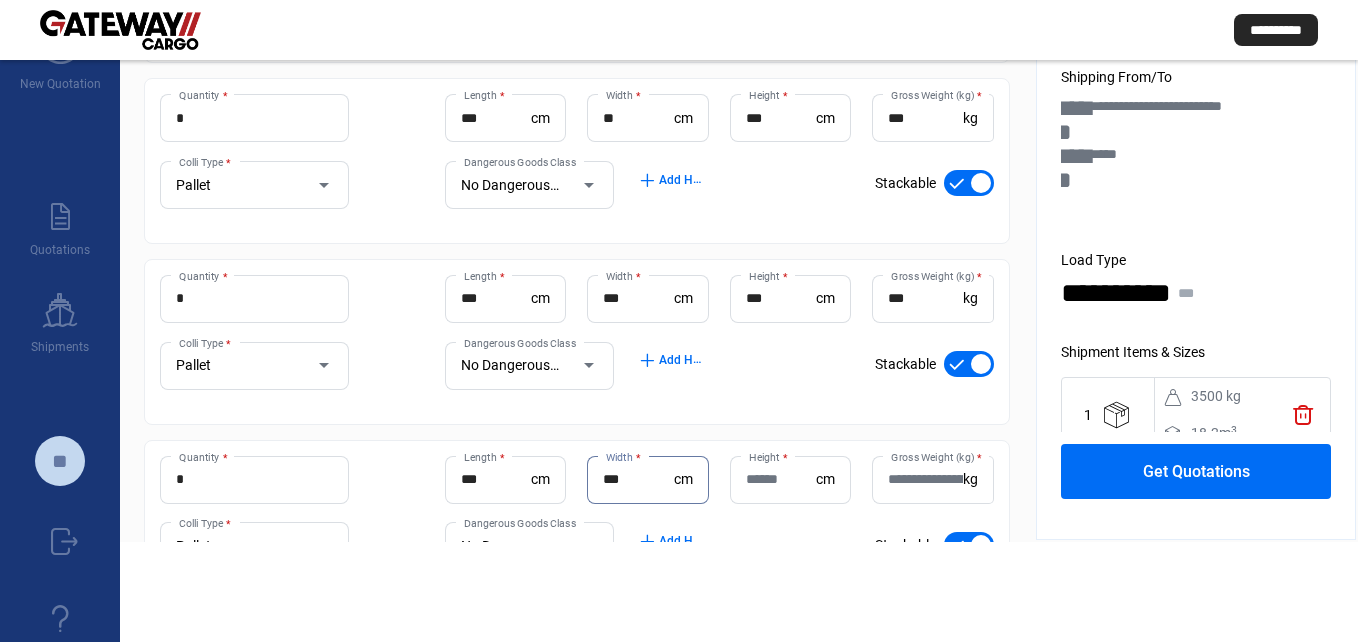 type on "***" 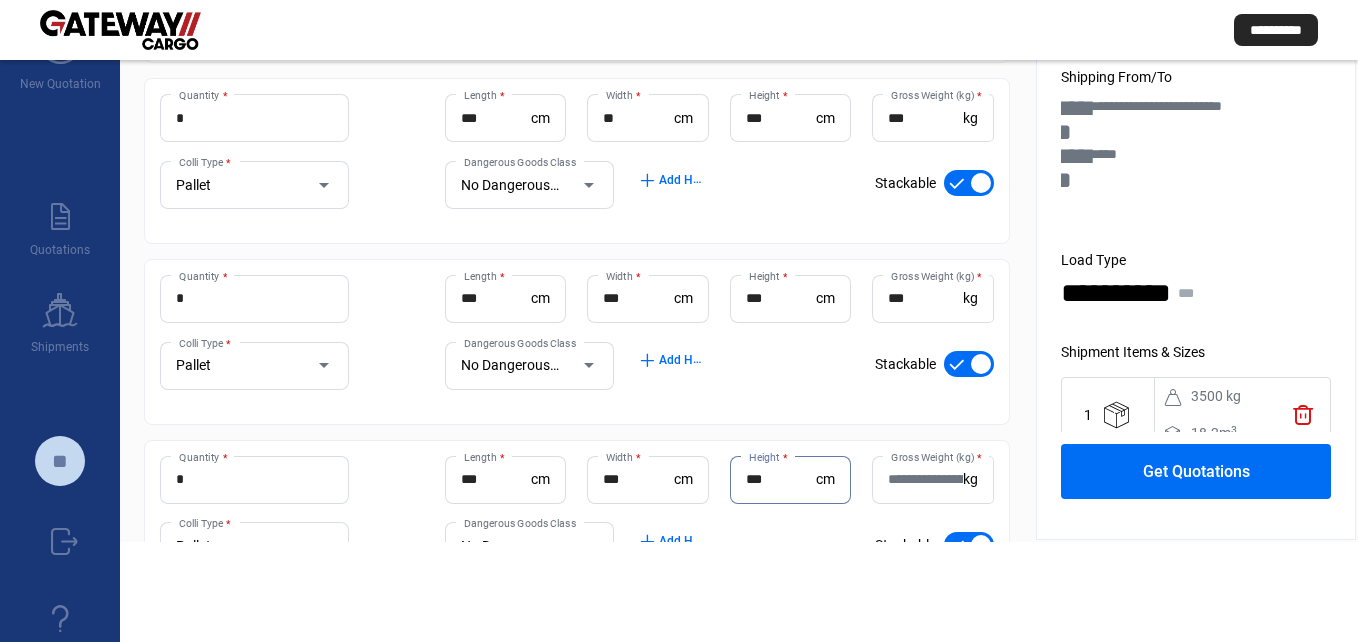 type on "***" 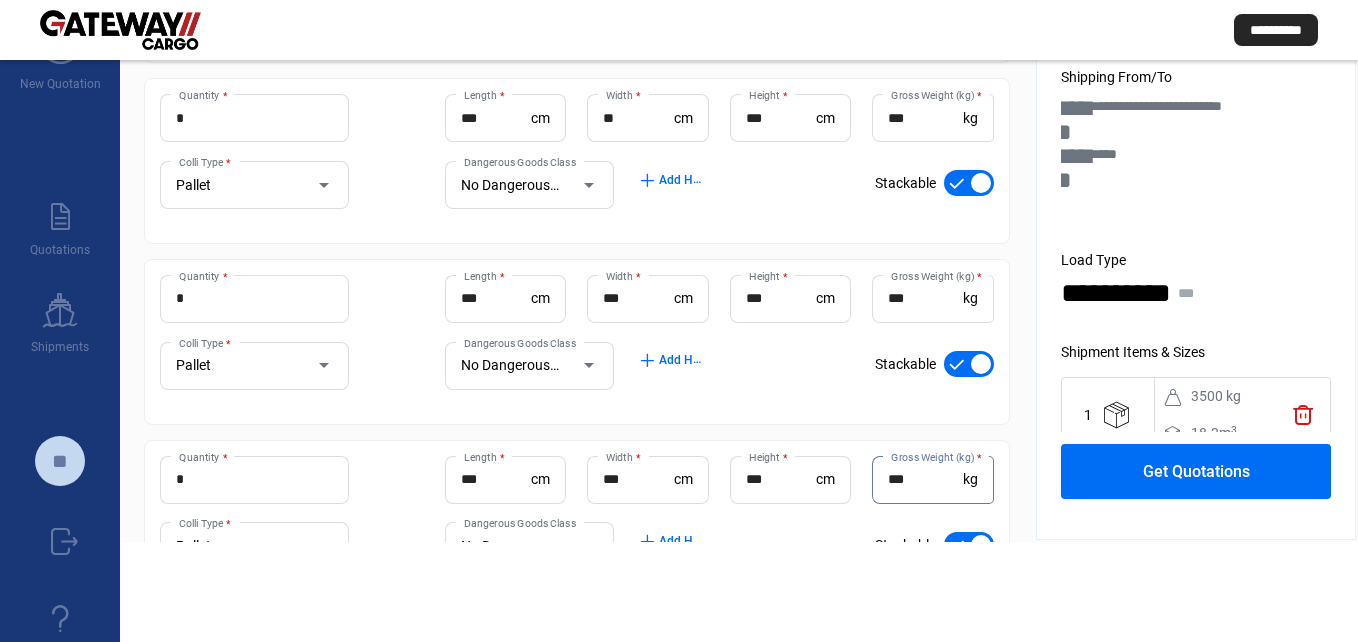 scroll, scrollTop: 543, scrollLeft: 0, axis: vertical 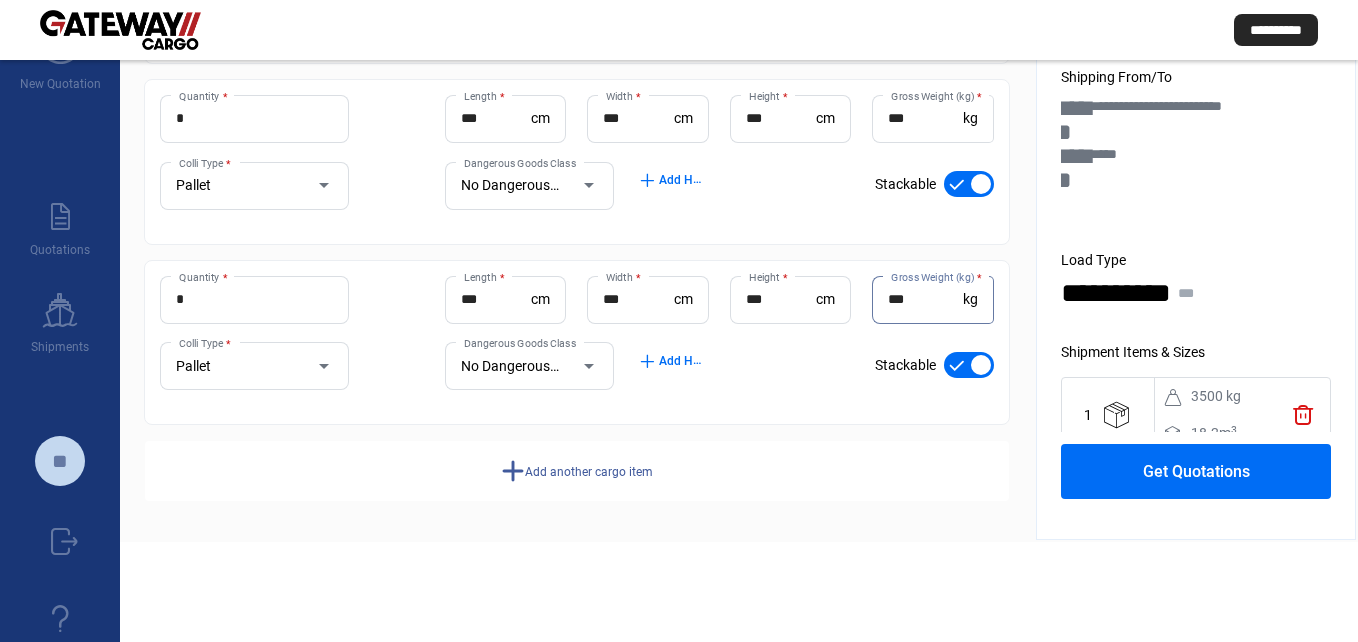 type on "***" 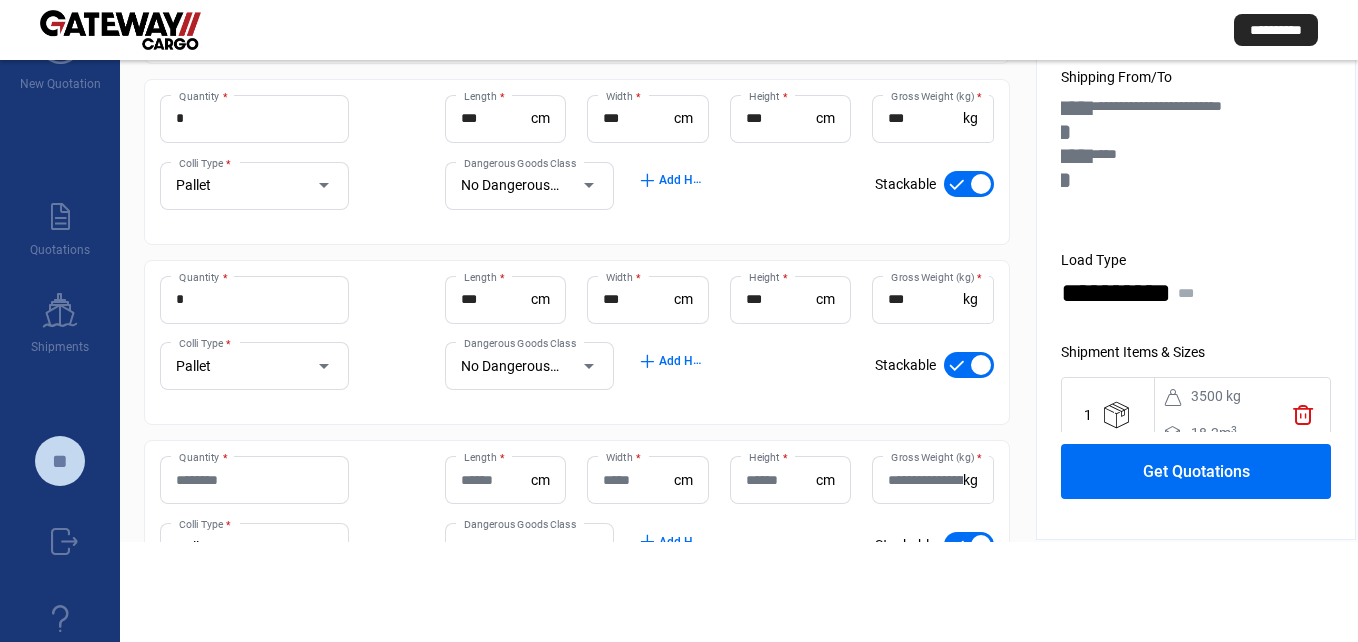 click on "Quantity *" at bounding box center [254, 480] 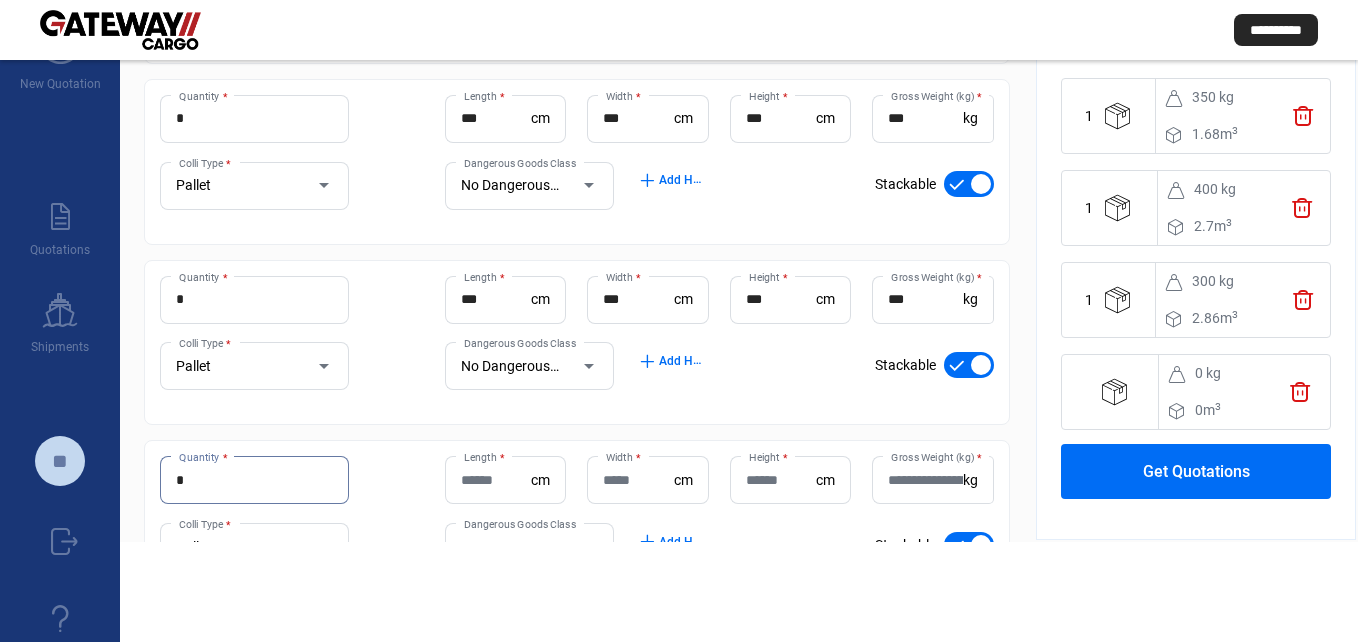 scroll, scrollTop: 406, scrollLeft: 0, axis: vertical 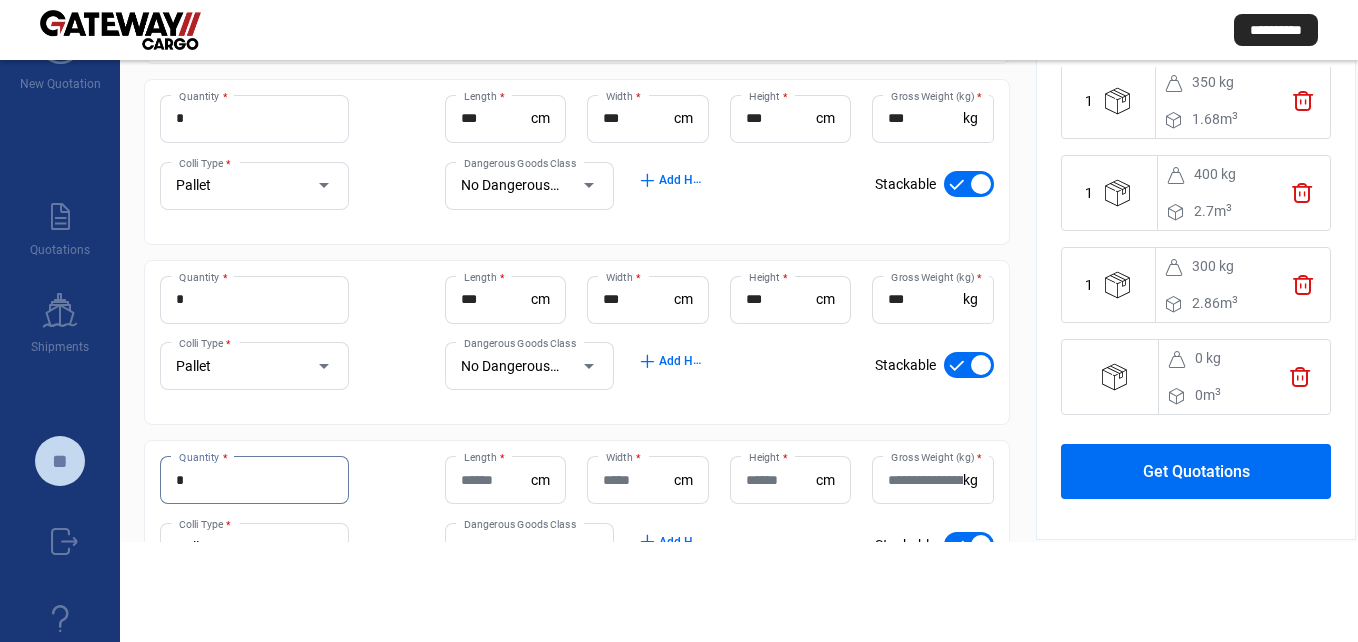 type on "*" 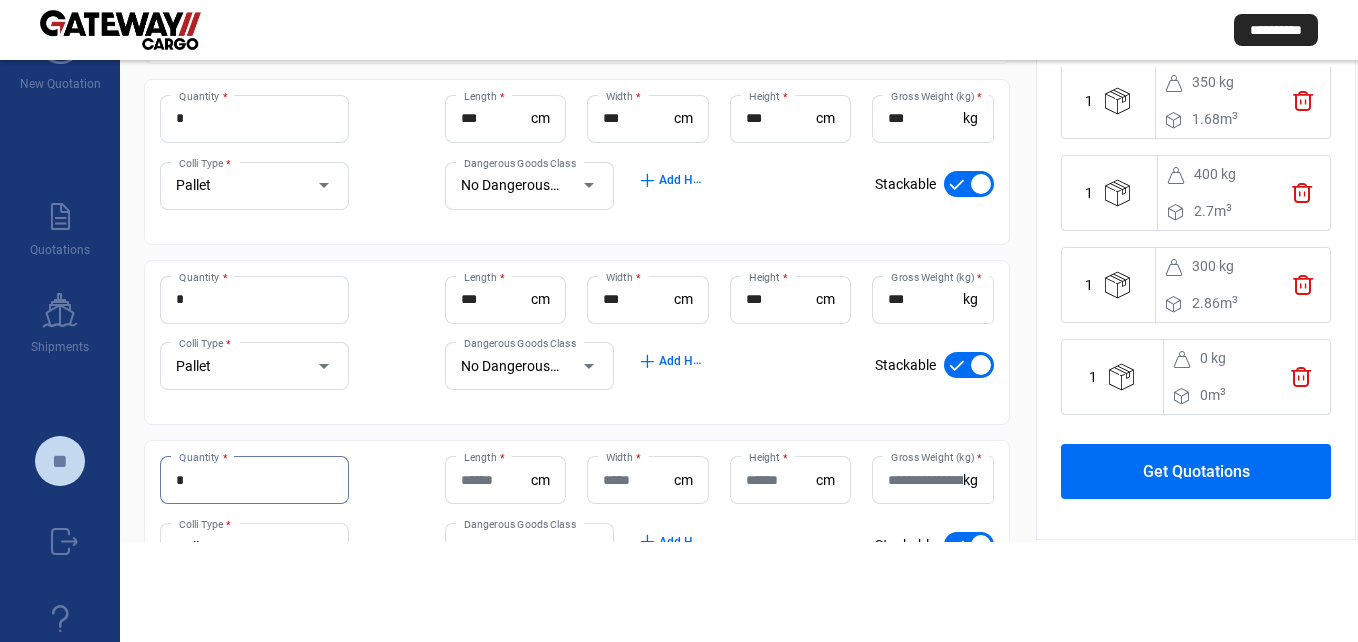click on "Length  *" at bounding box center [496, 480] 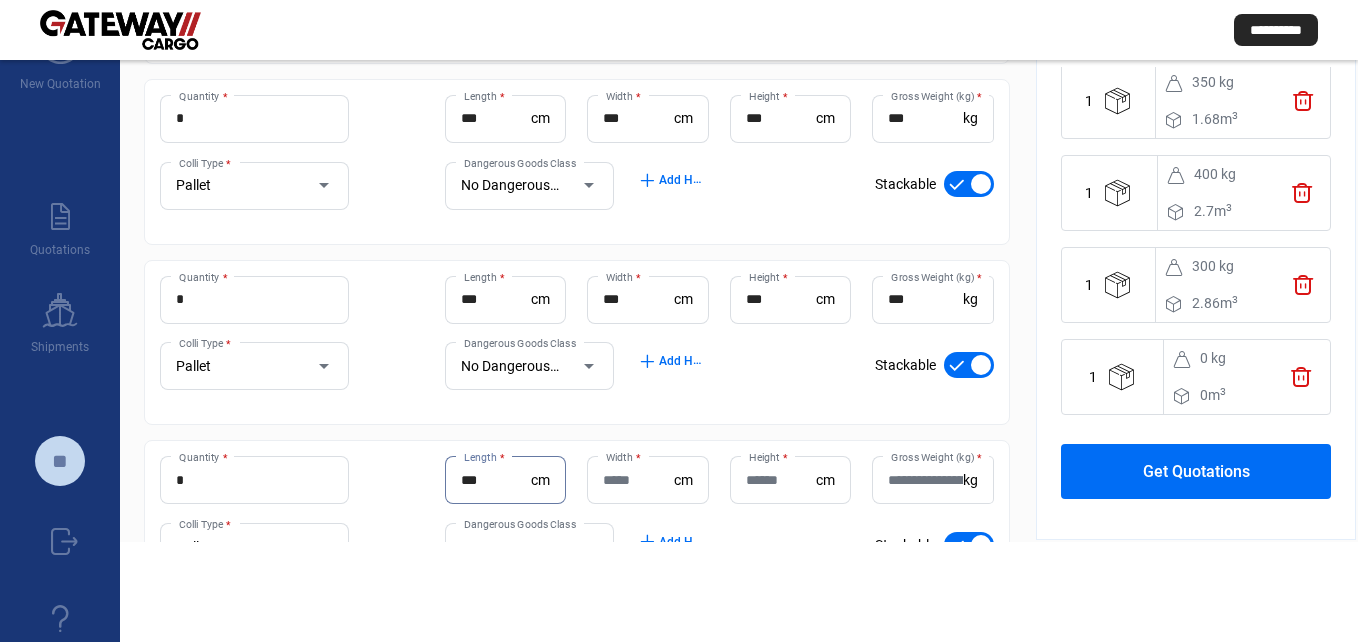 type on "***" 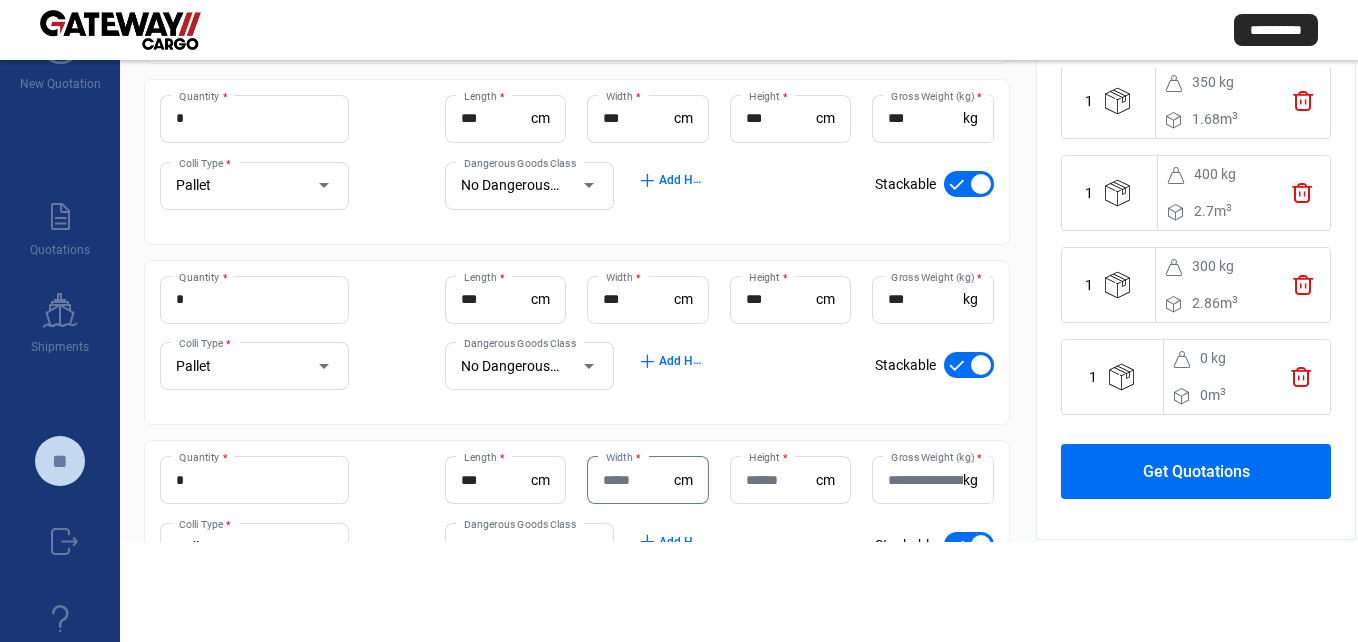 type on "*" 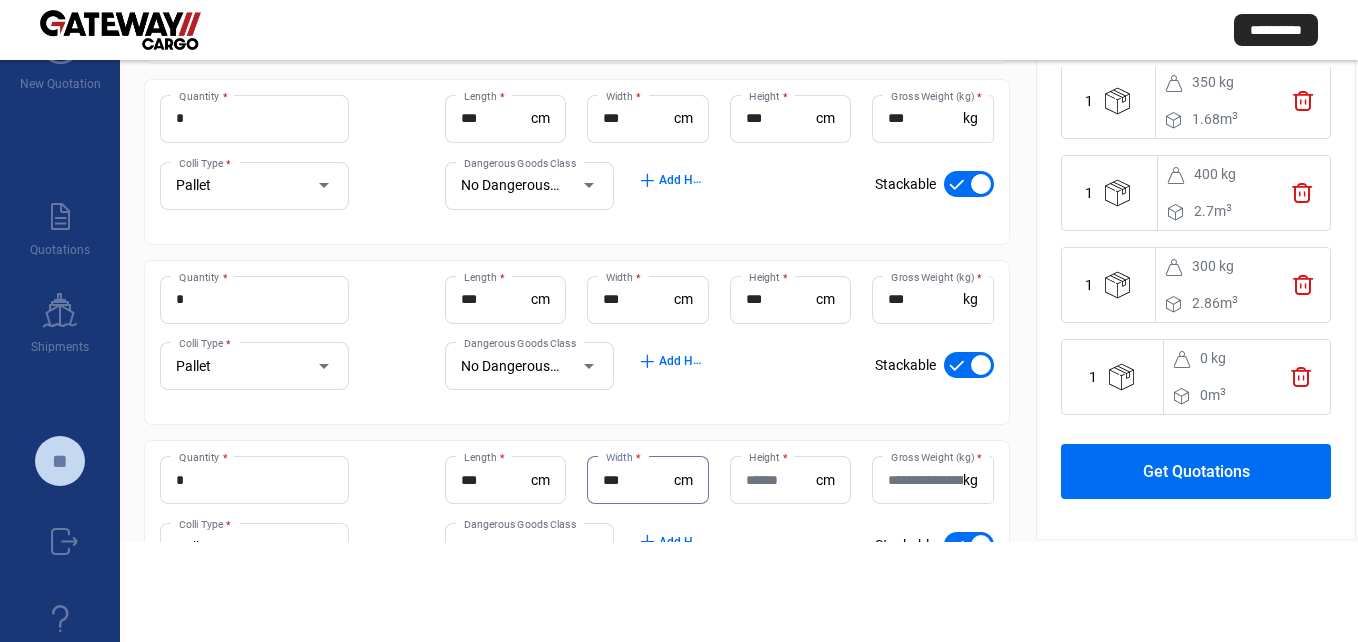 type on "***" 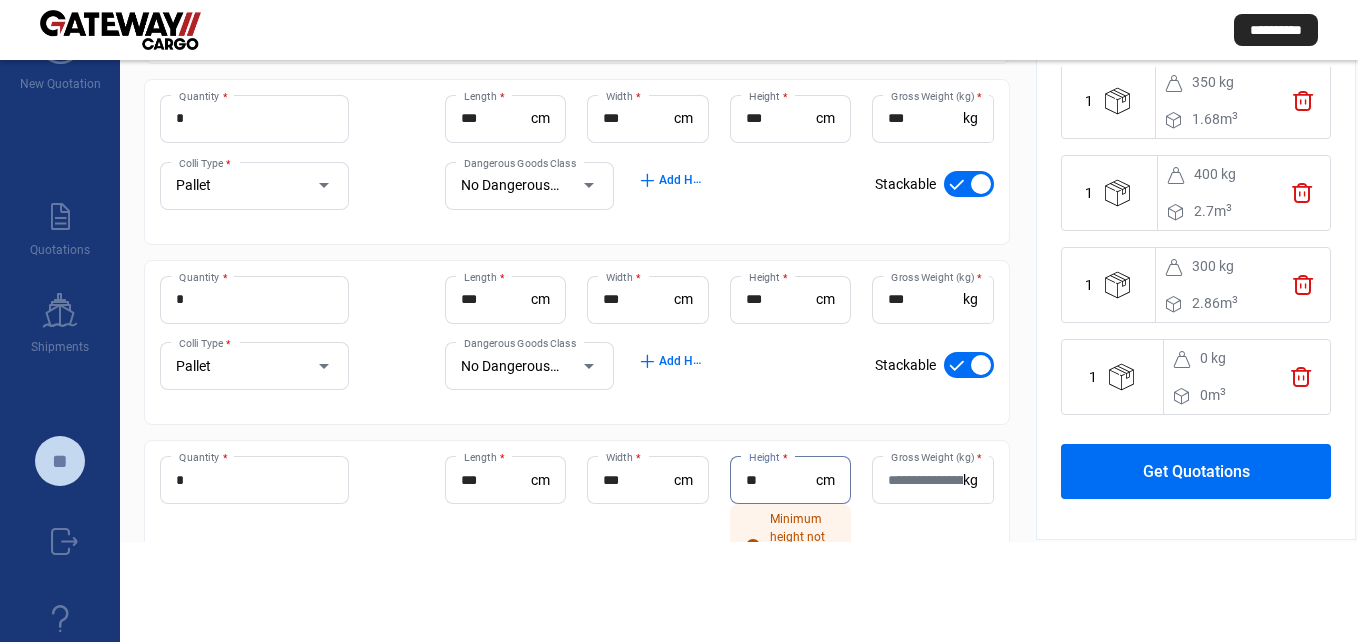 type on "**" 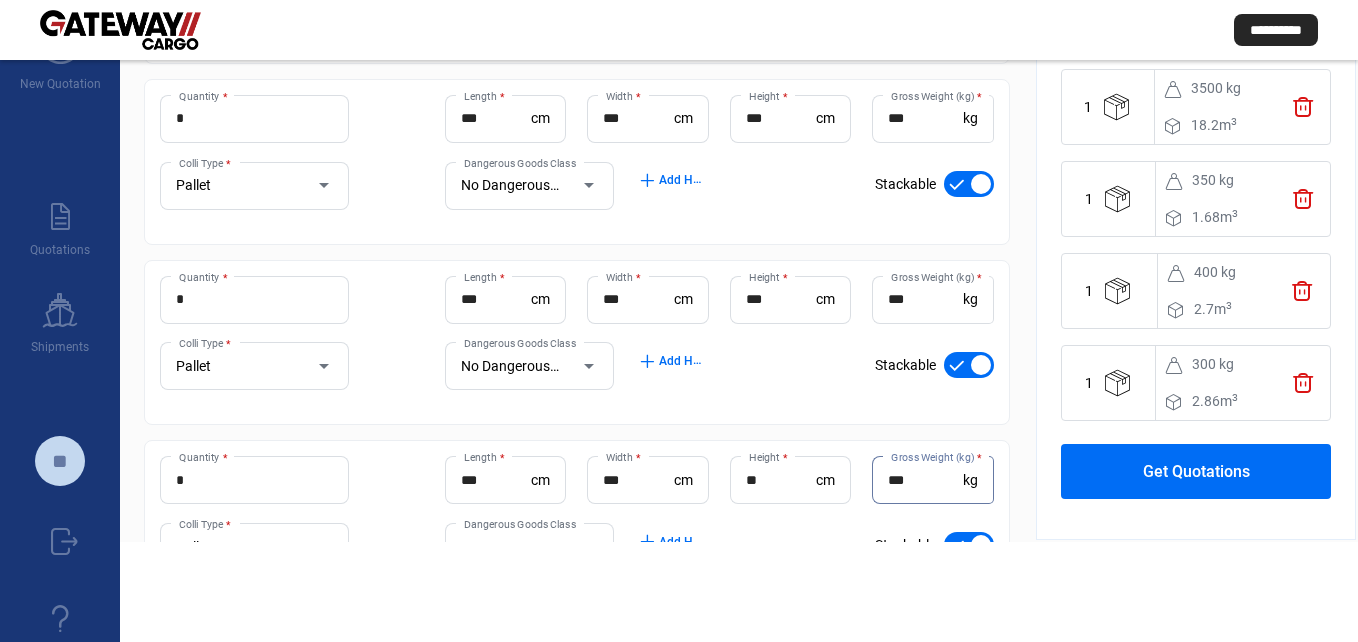 scroll, scrollTop: 406, scrollLeft: 0, axis: vertical 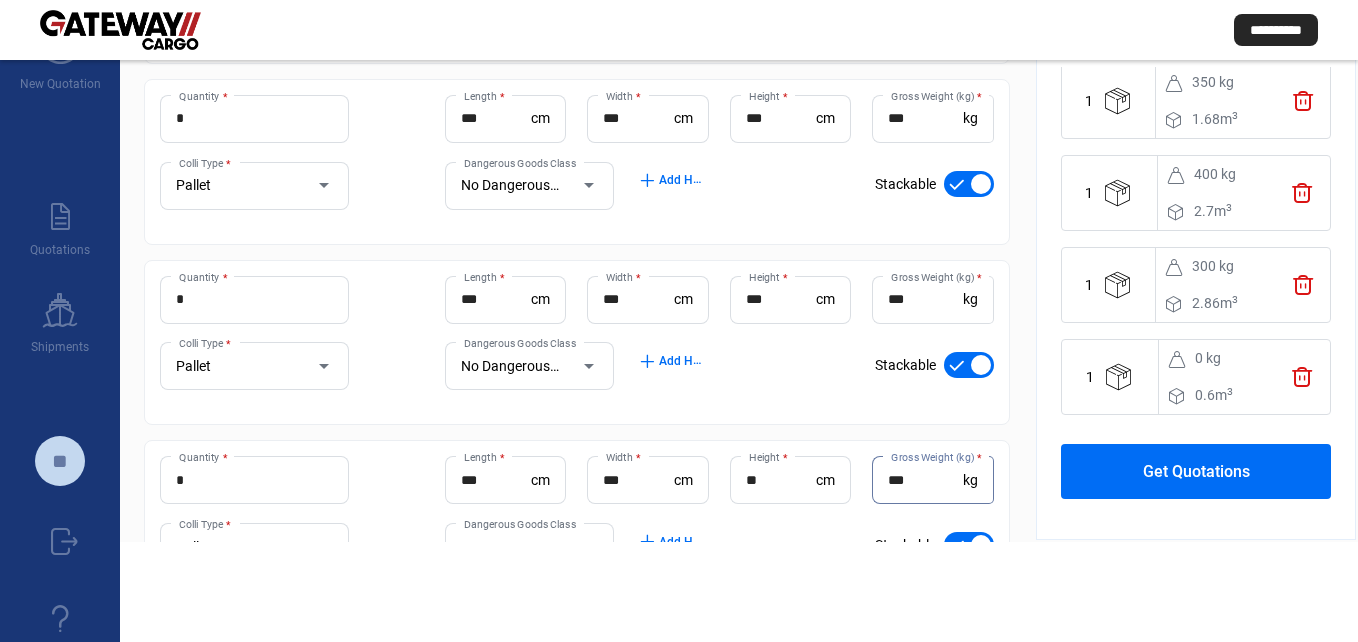 type on "***" 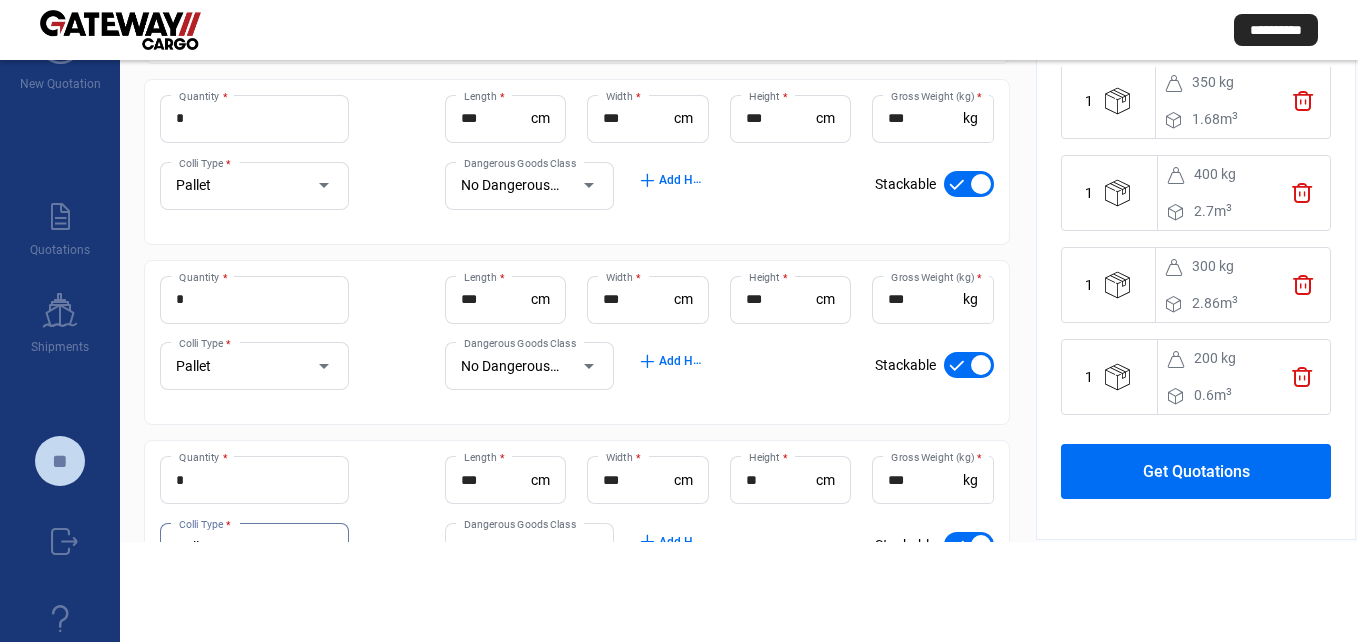 scroll, scrollTop: 560, scrollLeft: 0, axis: vertical 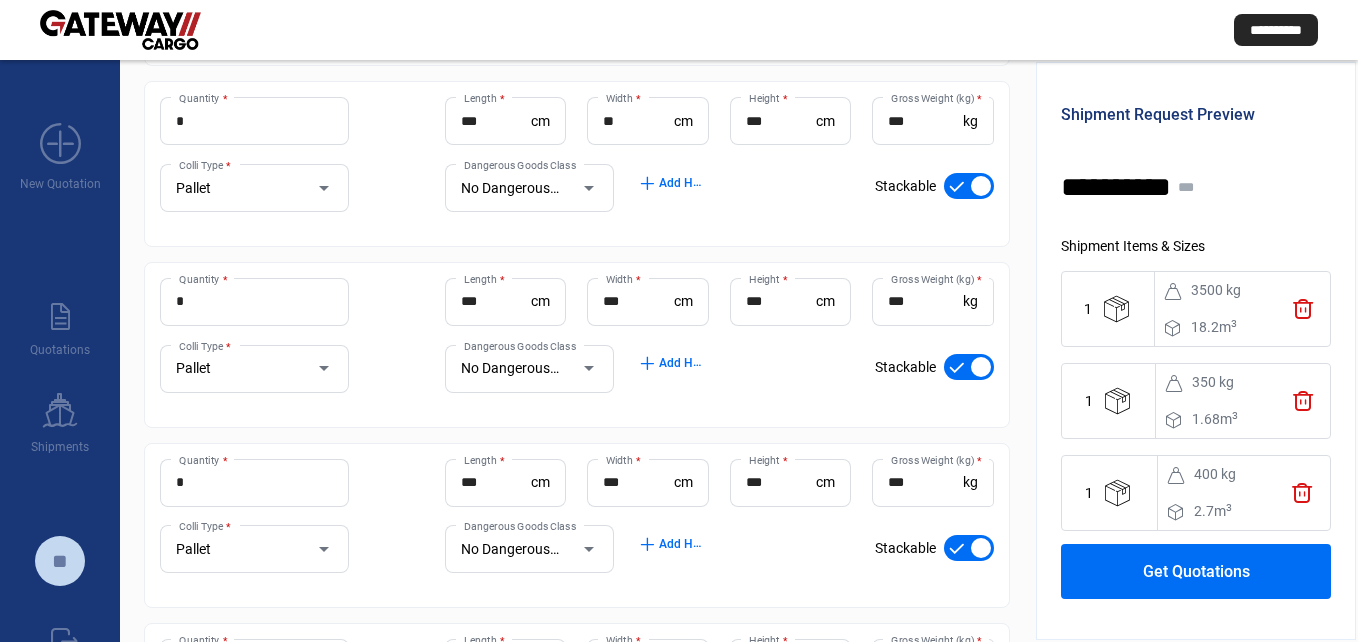 click on "Get Quotations" 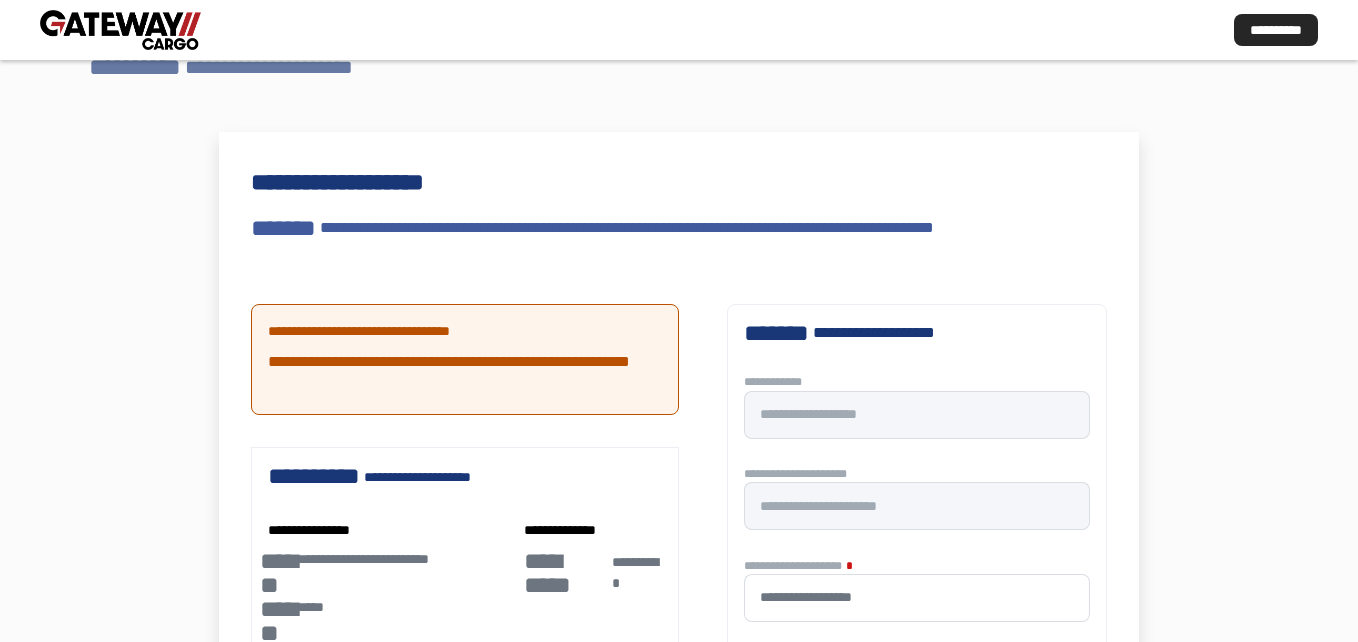 scroll, scrollTop: 100, scrollLeft: 0, axis: vertical 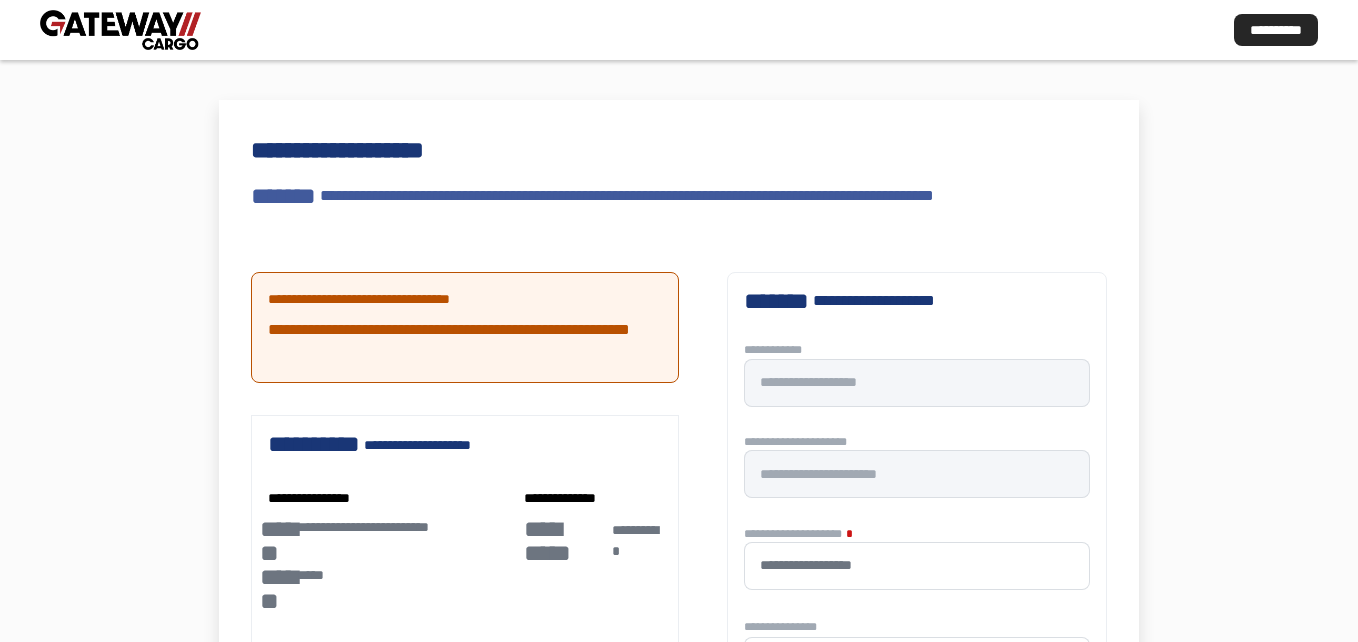 type 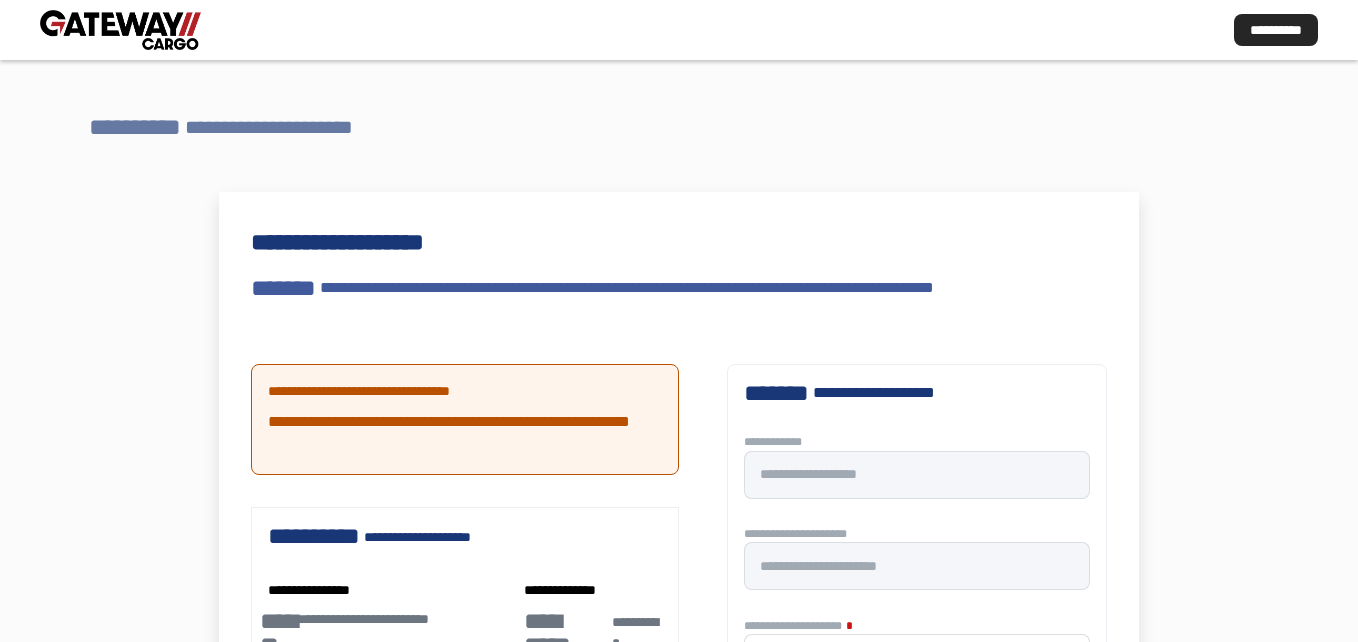 scroll, scrollTop: 0, scrollLeft: 0, axis: both 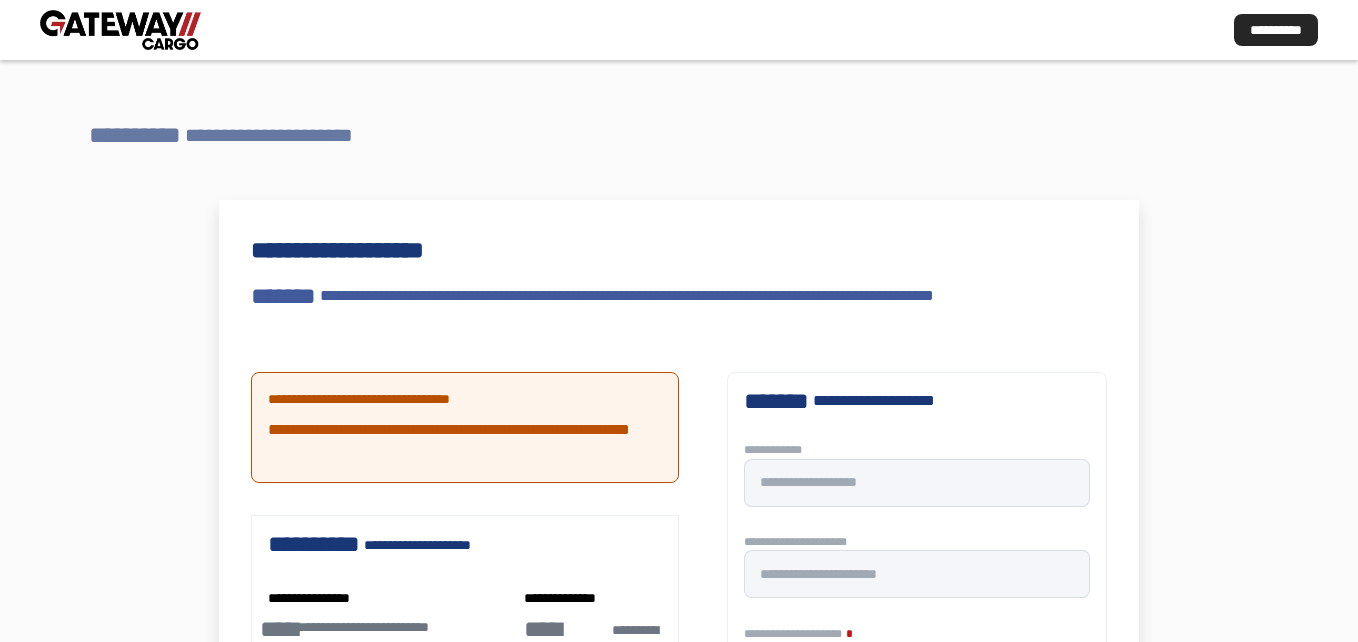click on "**********" at bounding box center [281, 135] 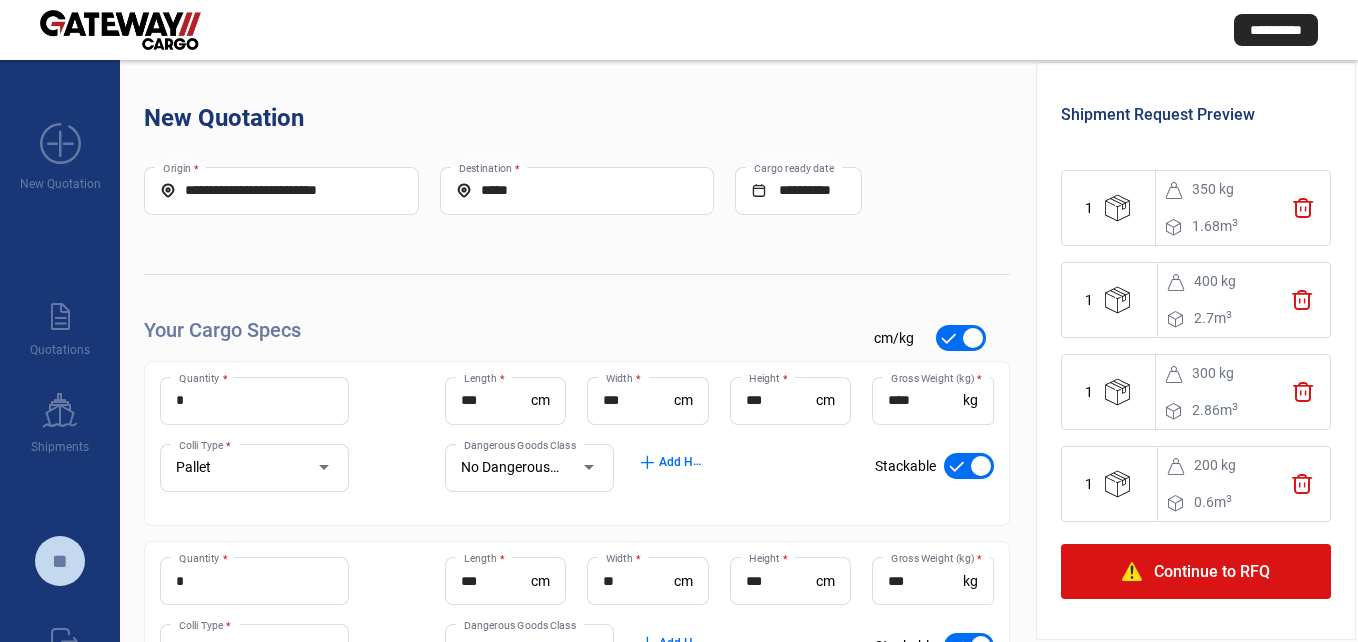 scroll, scrollTop: 406, scrollLeft: 0, axis: vertical 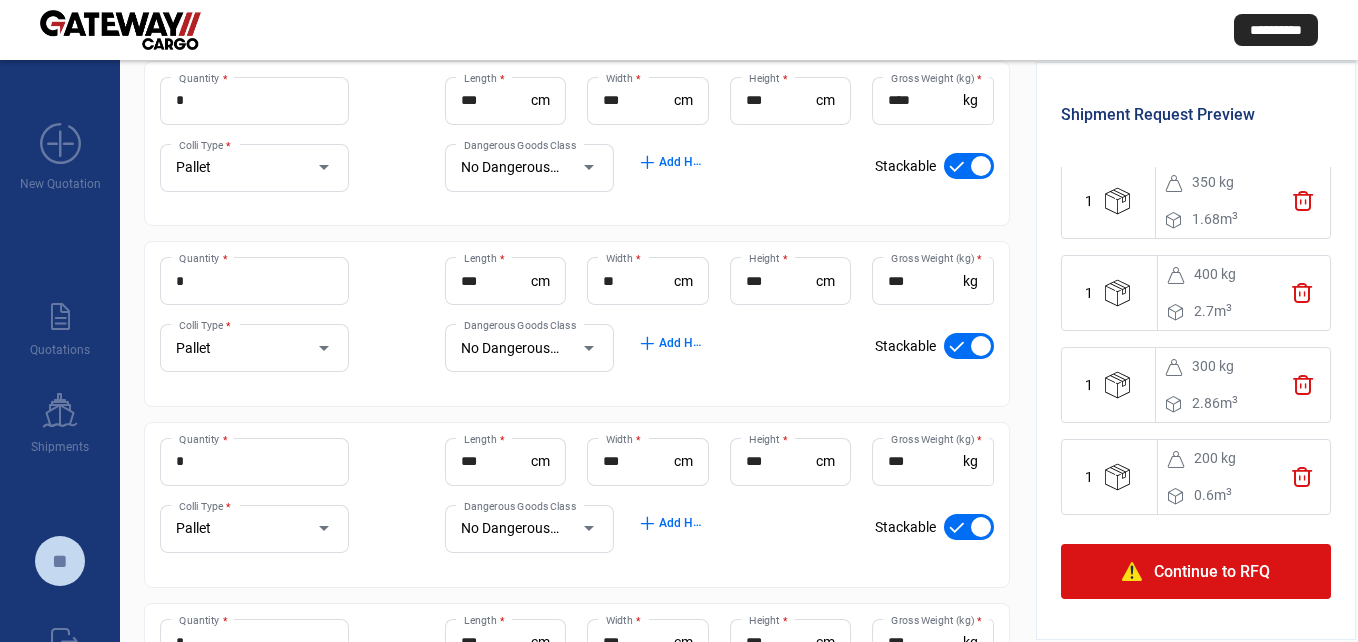 click on "Continue to RFQ" 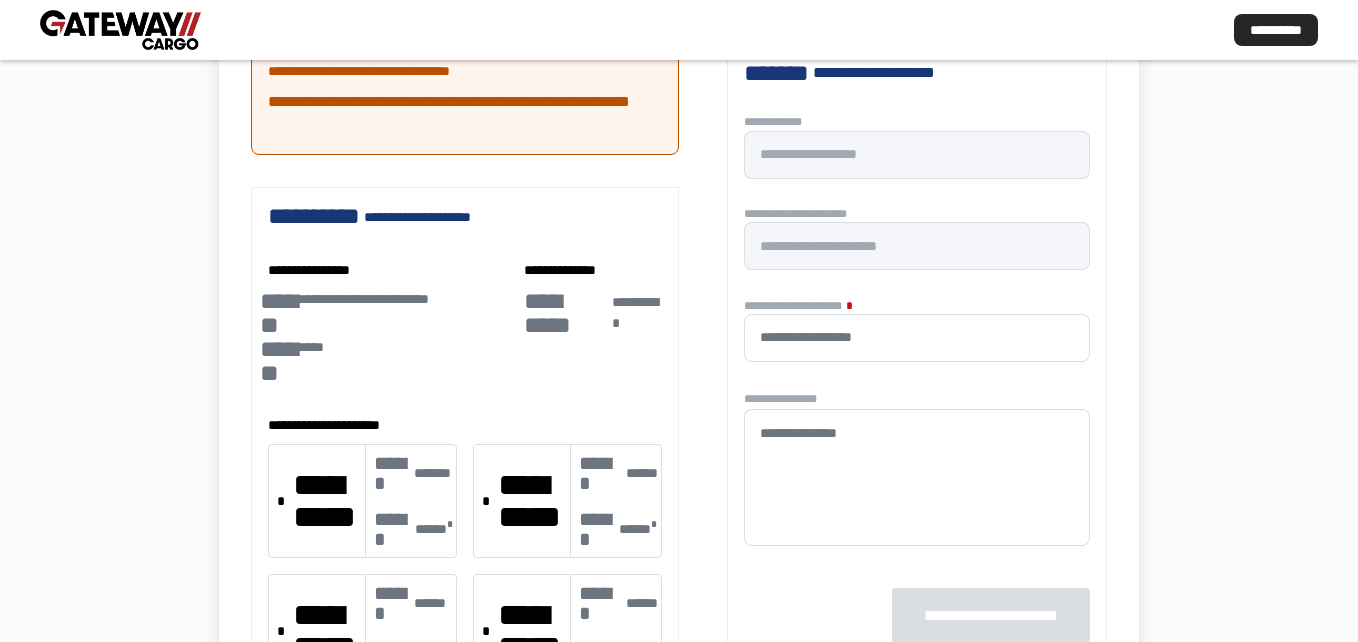 type 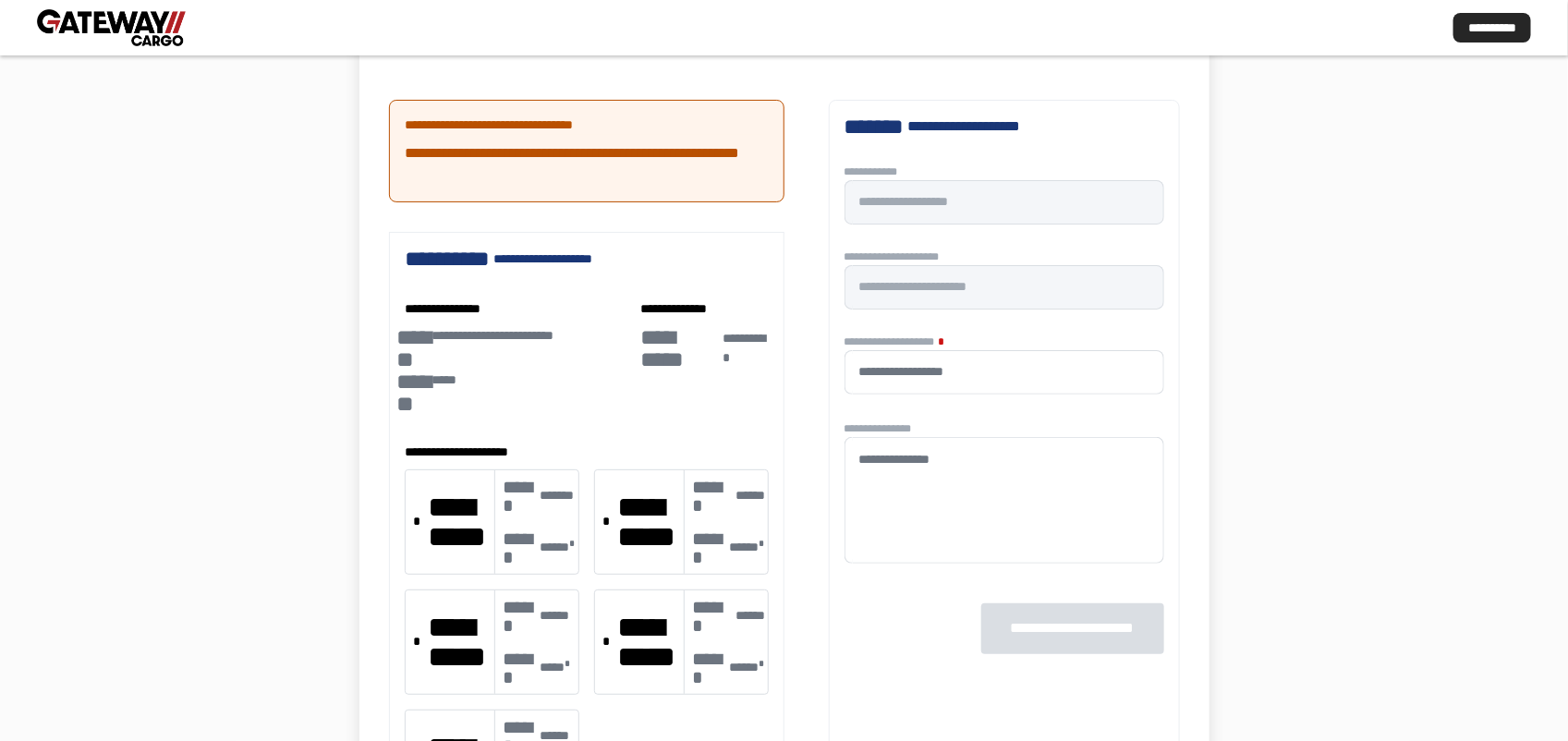 scroll, scrollTop: 249, scrollLeft: 0, axis: vertical 